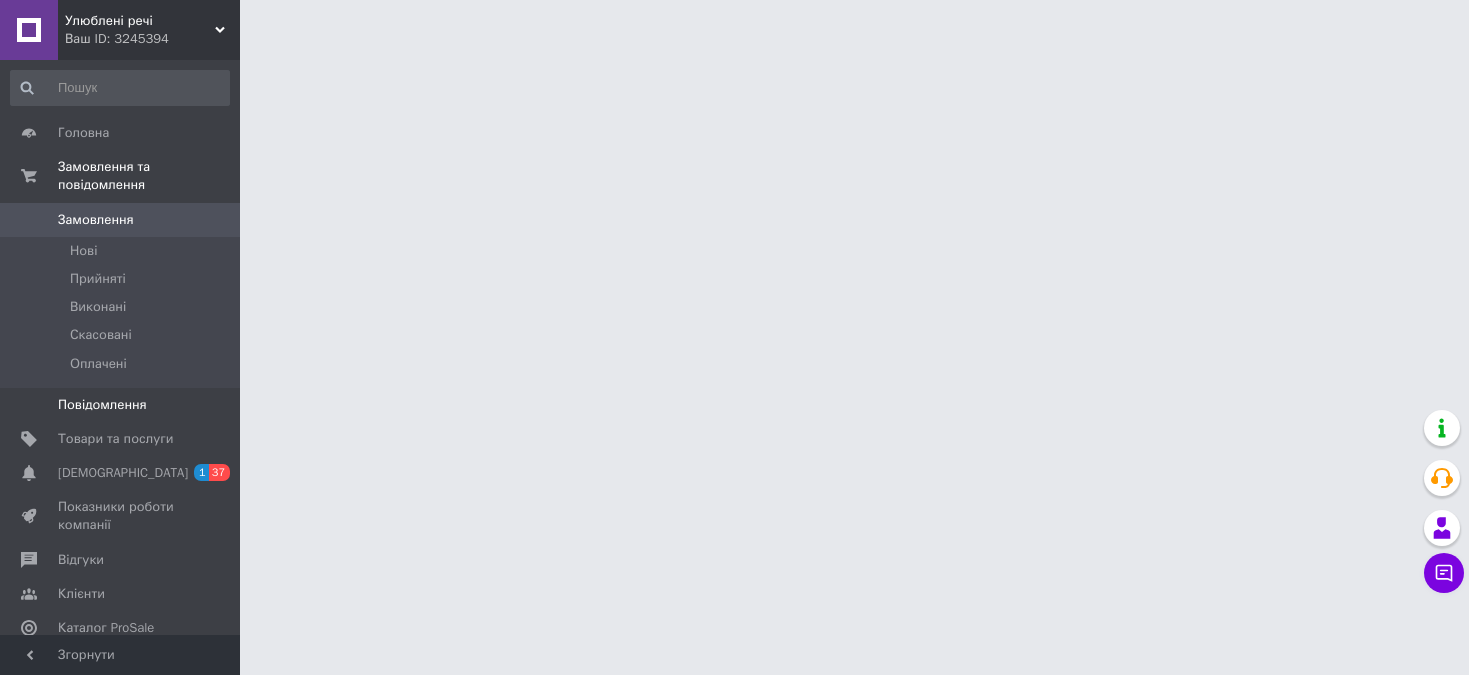 scroll, scrollTop: 0, scrollLeft: 0, axis: both 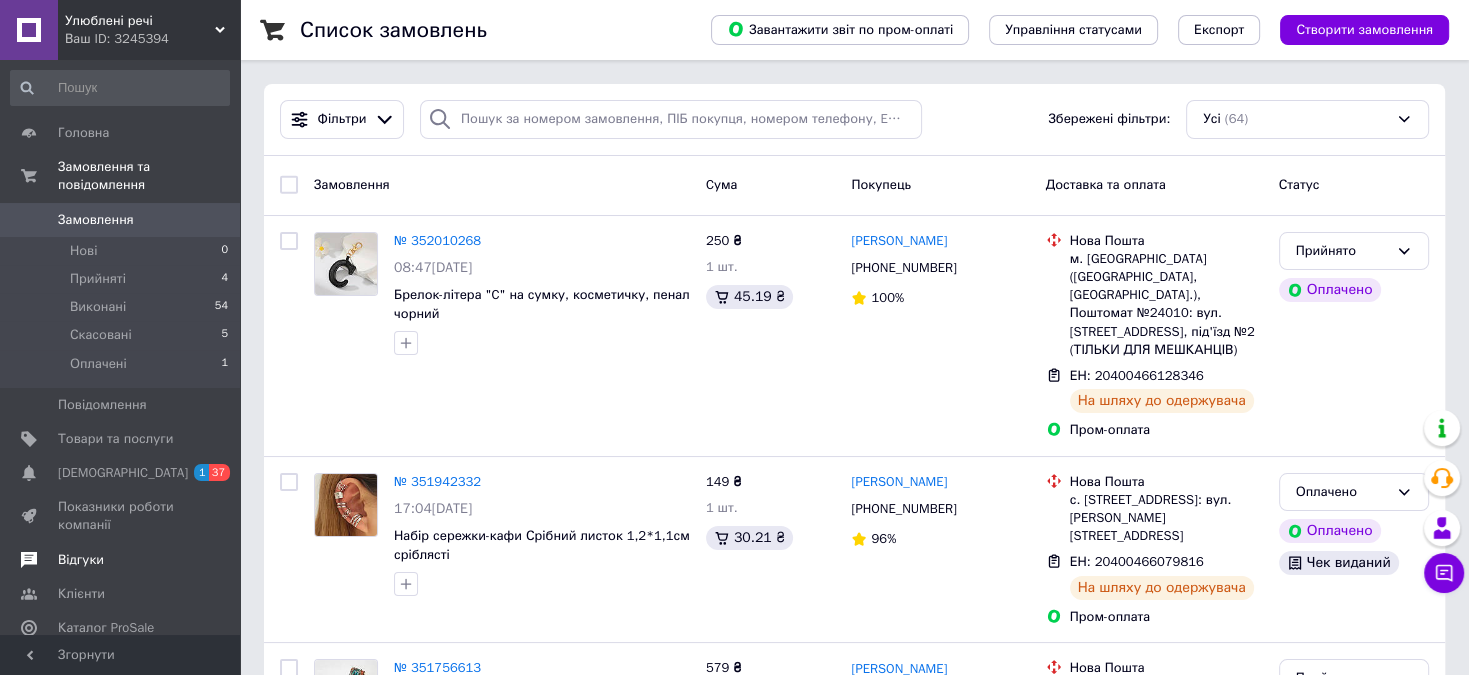 click on "Відгуки" at bounding box center (121, 560) 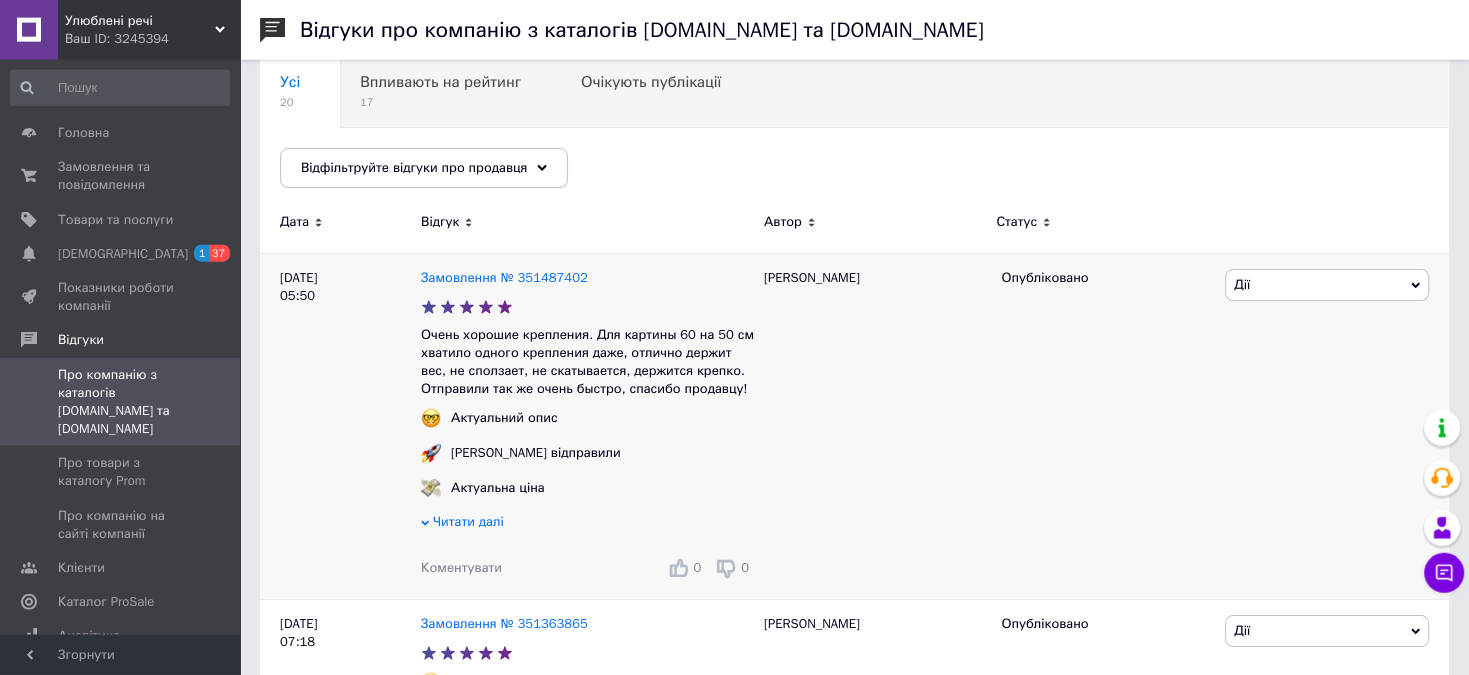 scroll, scrollTop: 211, scrollLeft: 0, axis: vertical 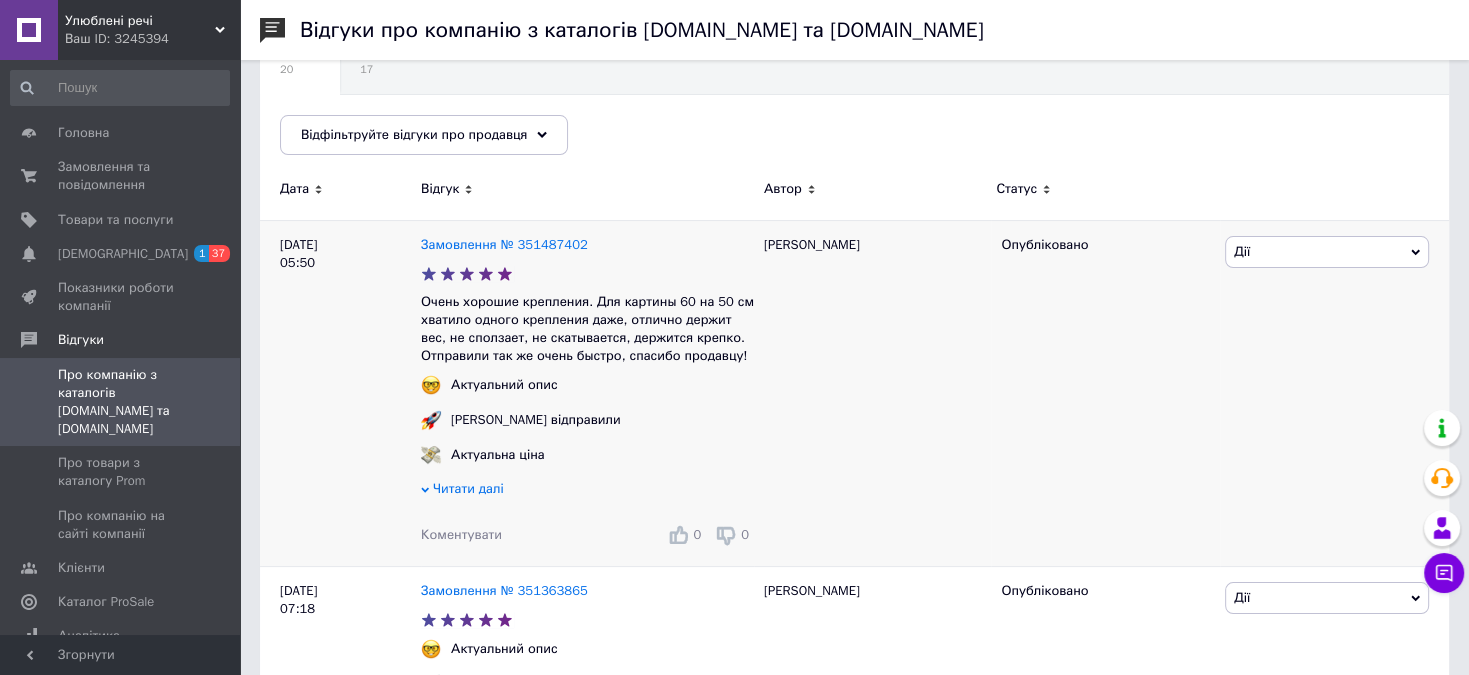 click on "Читати далі" at bounding box center [468, 488] 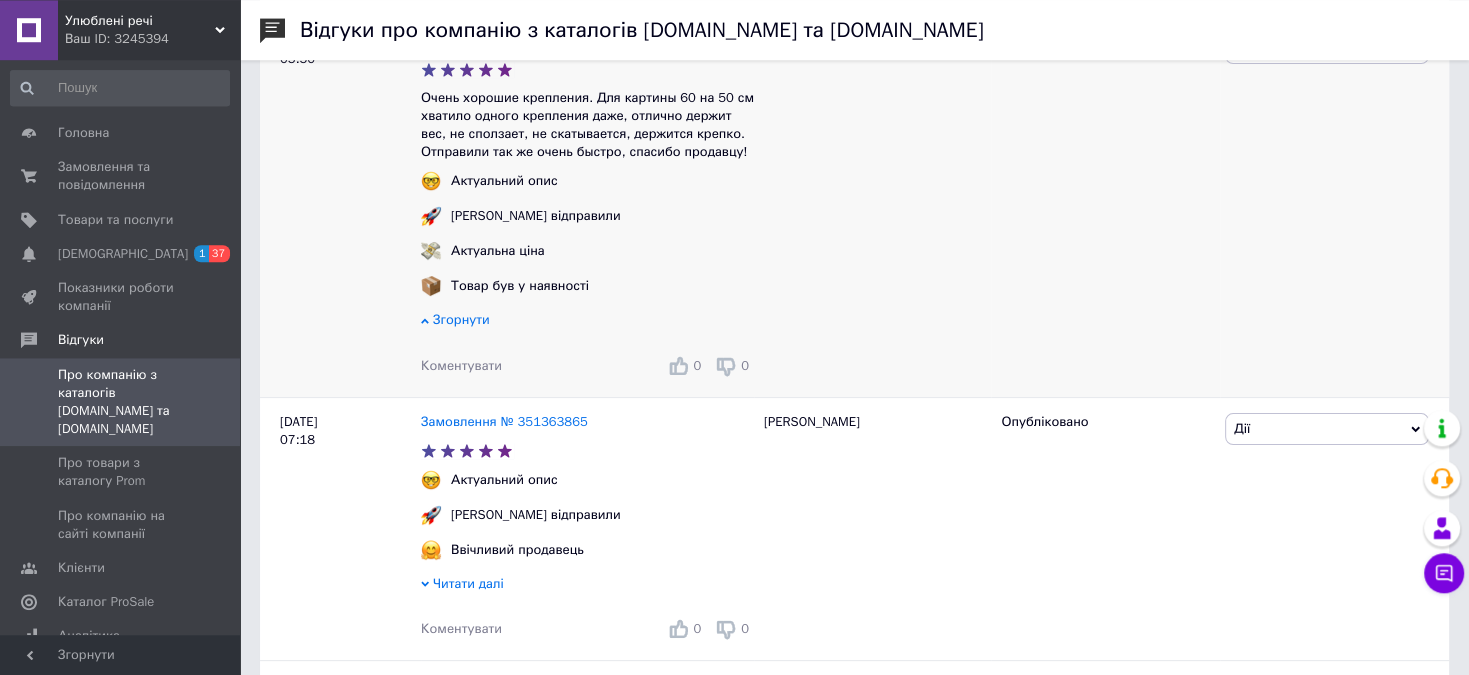scroll, scrollTop: 422, scrollLeft: 0, axis: vertical 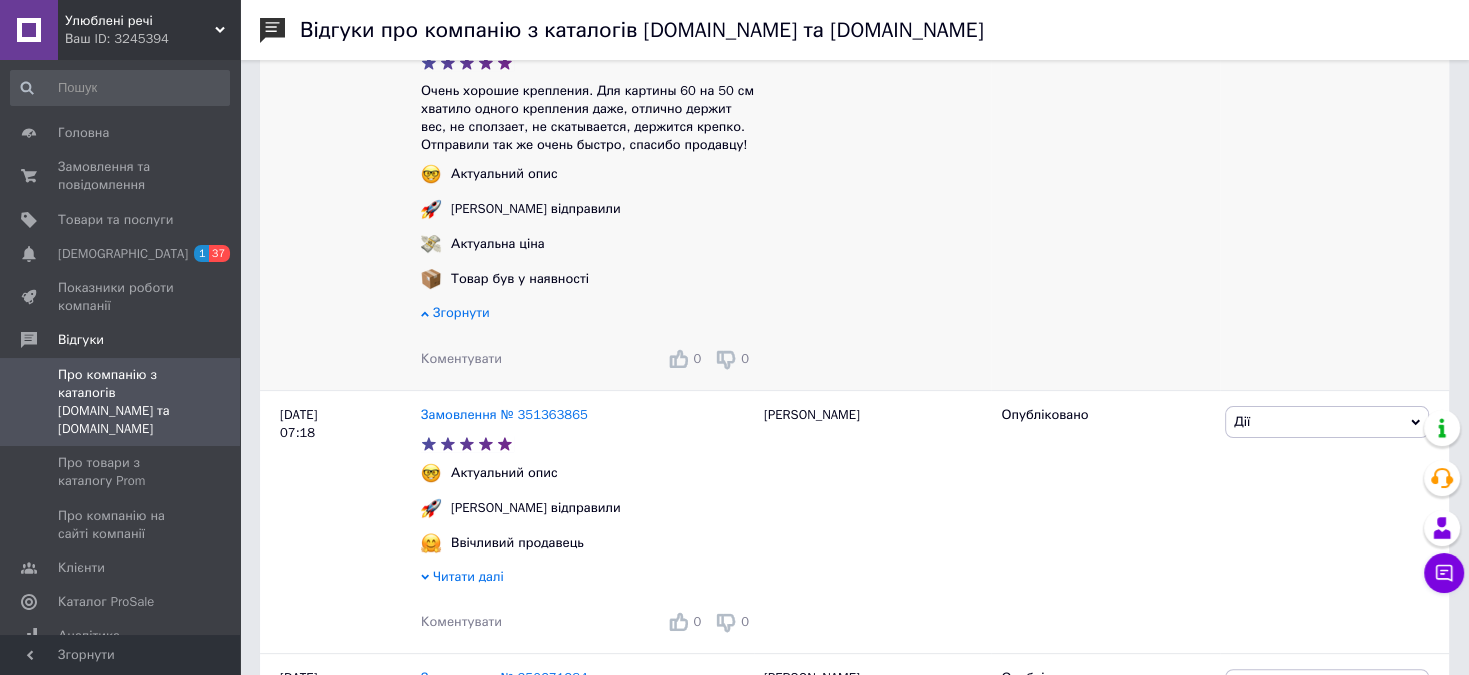 click on "Коментувати" at bounding box center (461, 358) 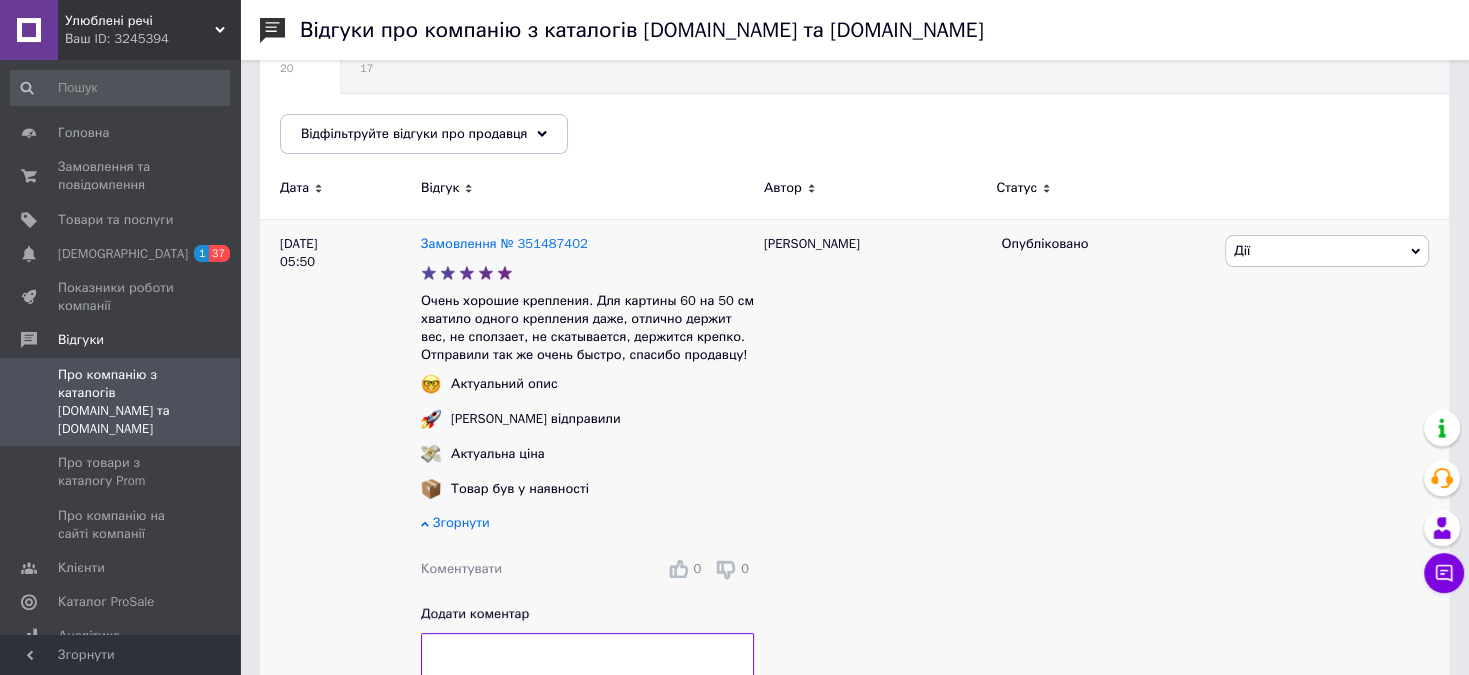 scroll, scrollTop: 211, scrollLeft: 0, axis: vertical 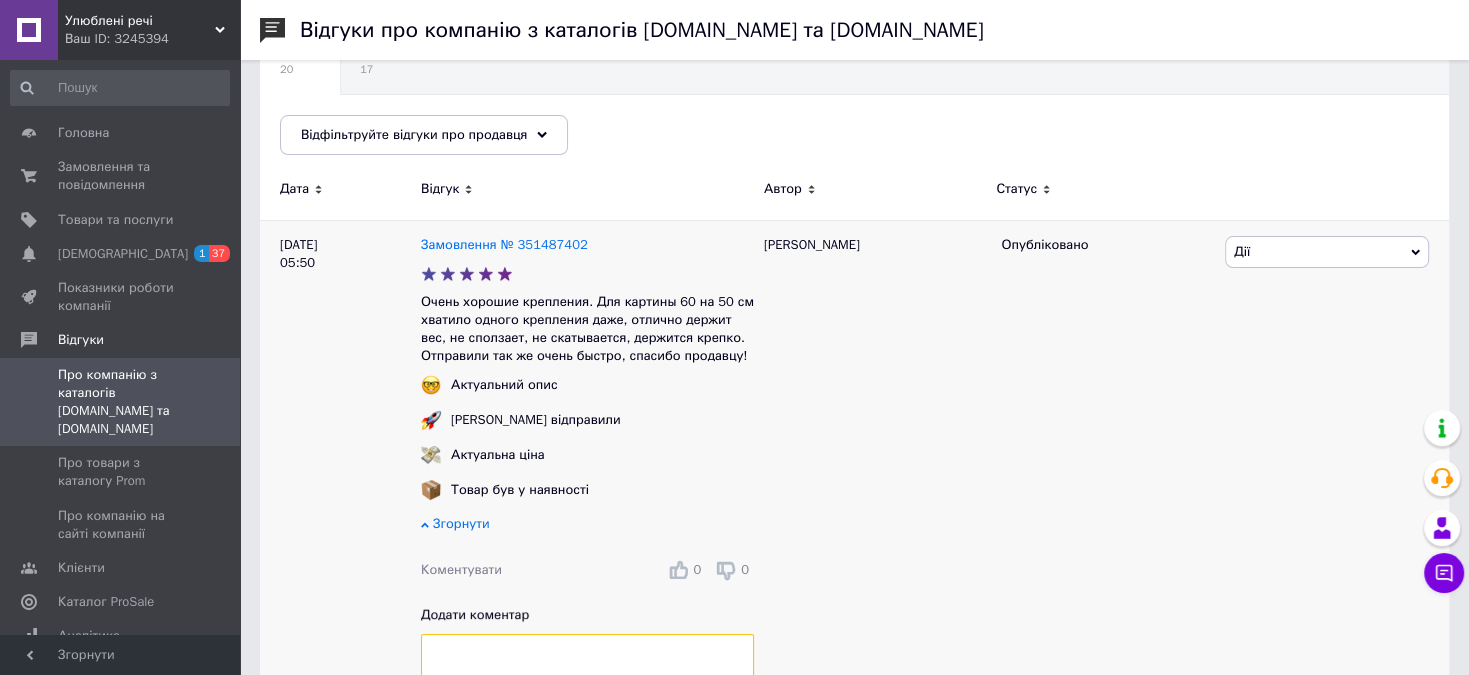 click at bounding box center [587, 676] 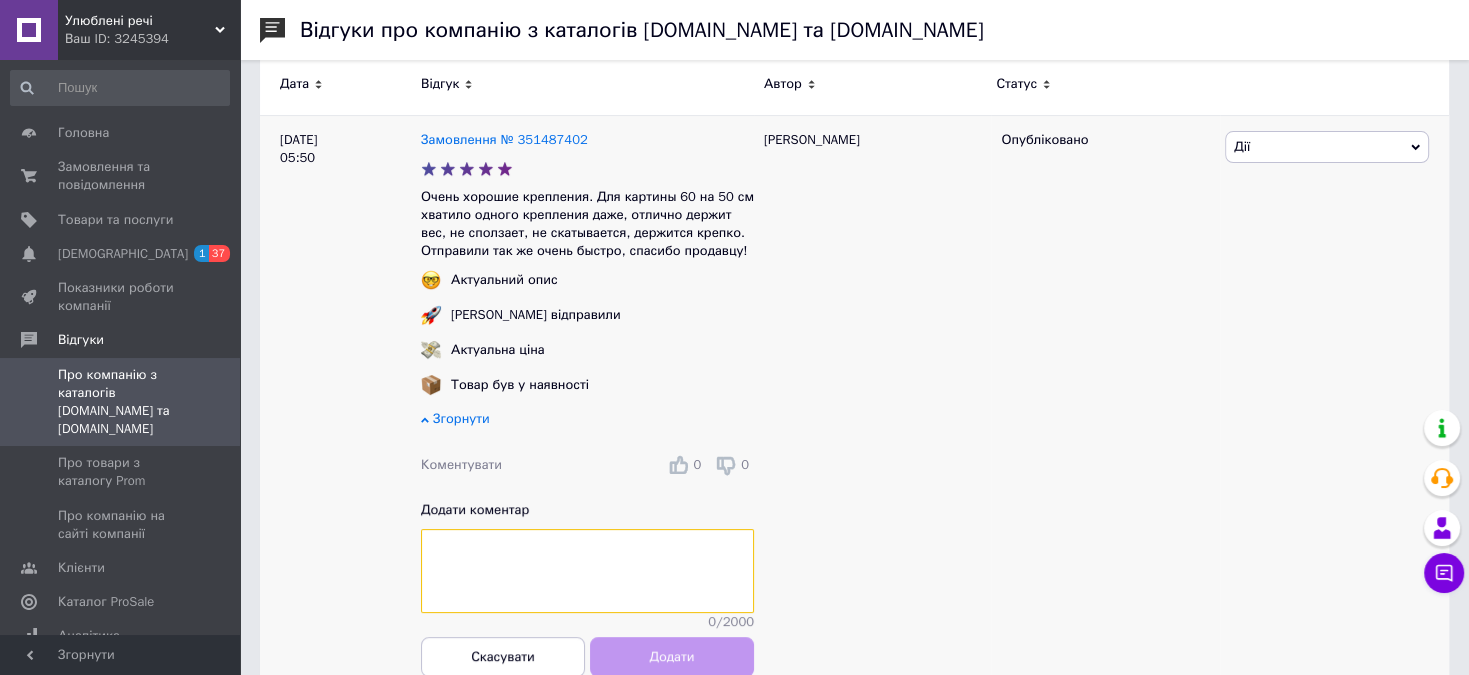 paste on "Дякуємо за вашу високу оцінку! 😊 Нам дуже приємно, що ви задоволені покупкою. Чекаємо на вас знову! 💙" 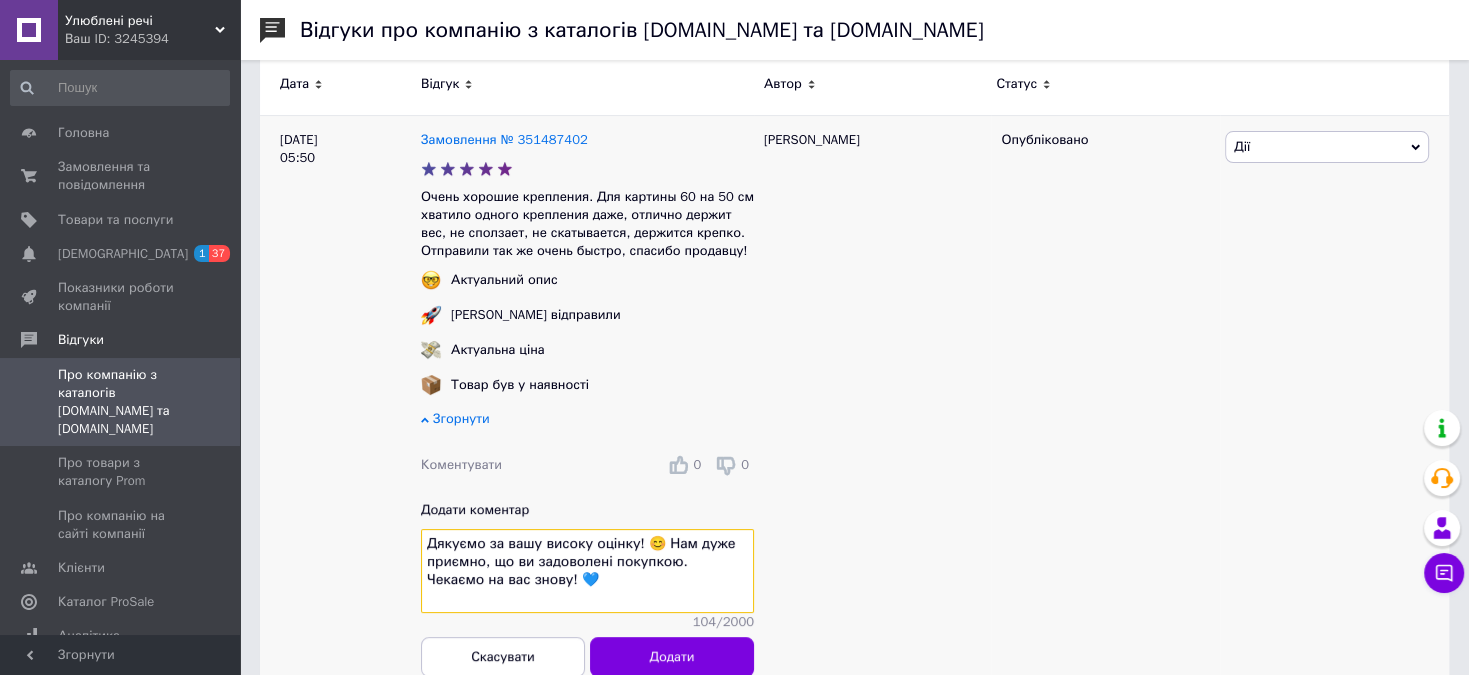 click on "Дякуємо за вашу високу оцінку! 😊 Нам дуже приємно, що ви задоволені покупкою. Чекаємо на вас знову! 💙" at bounding box center (587, 571) 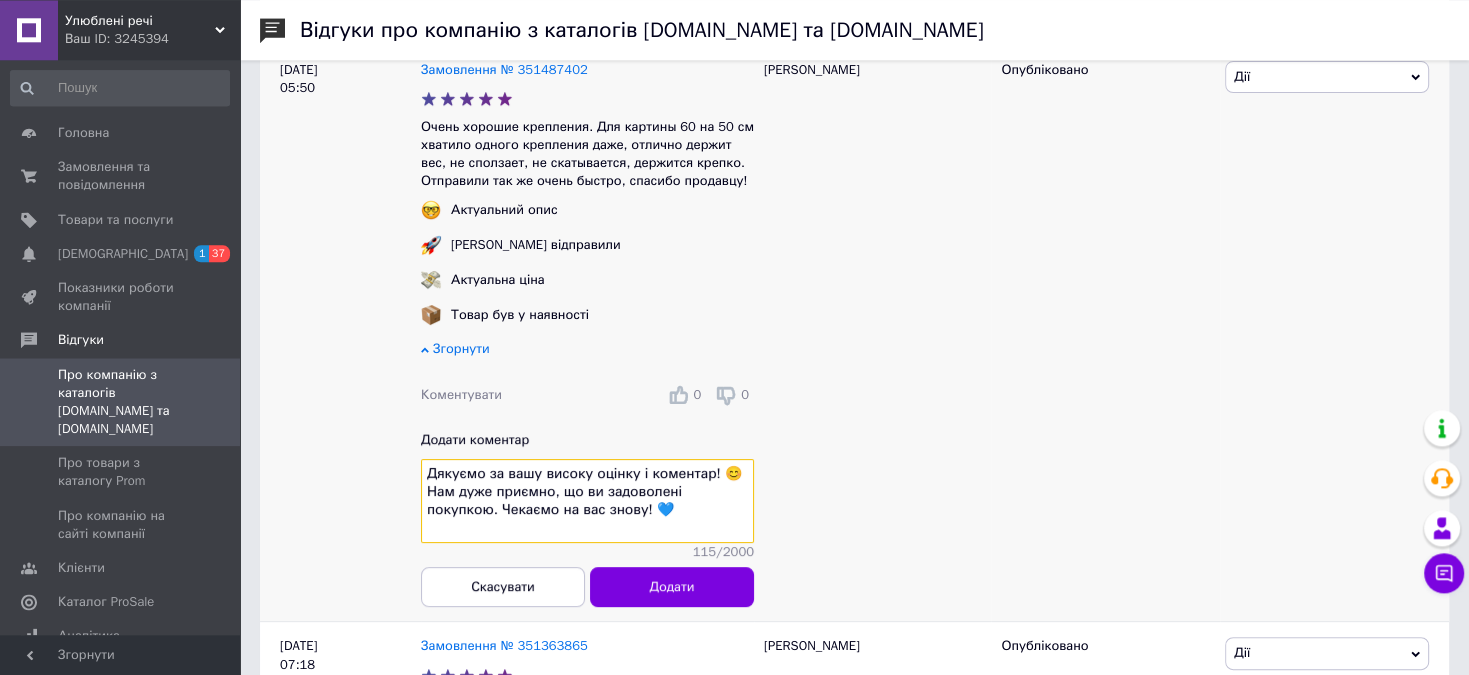 scroll, scrollTop: 422, scrollLeft: 0, axis: vertical 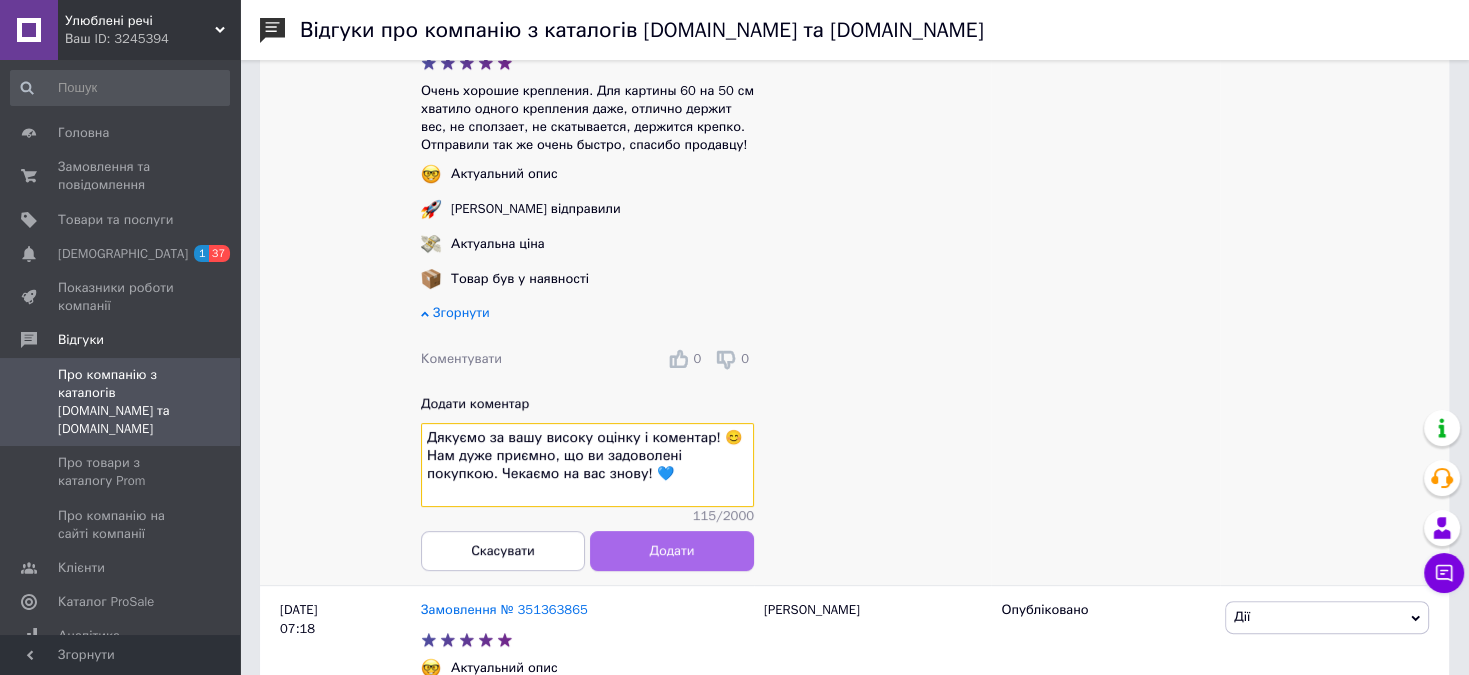 type on "Дякуємо за вашу високу оцінку і коментар! 😊 Нам дуже приємно, що ви задоволені покупкою. Чекаємо на вас знову! 💙" 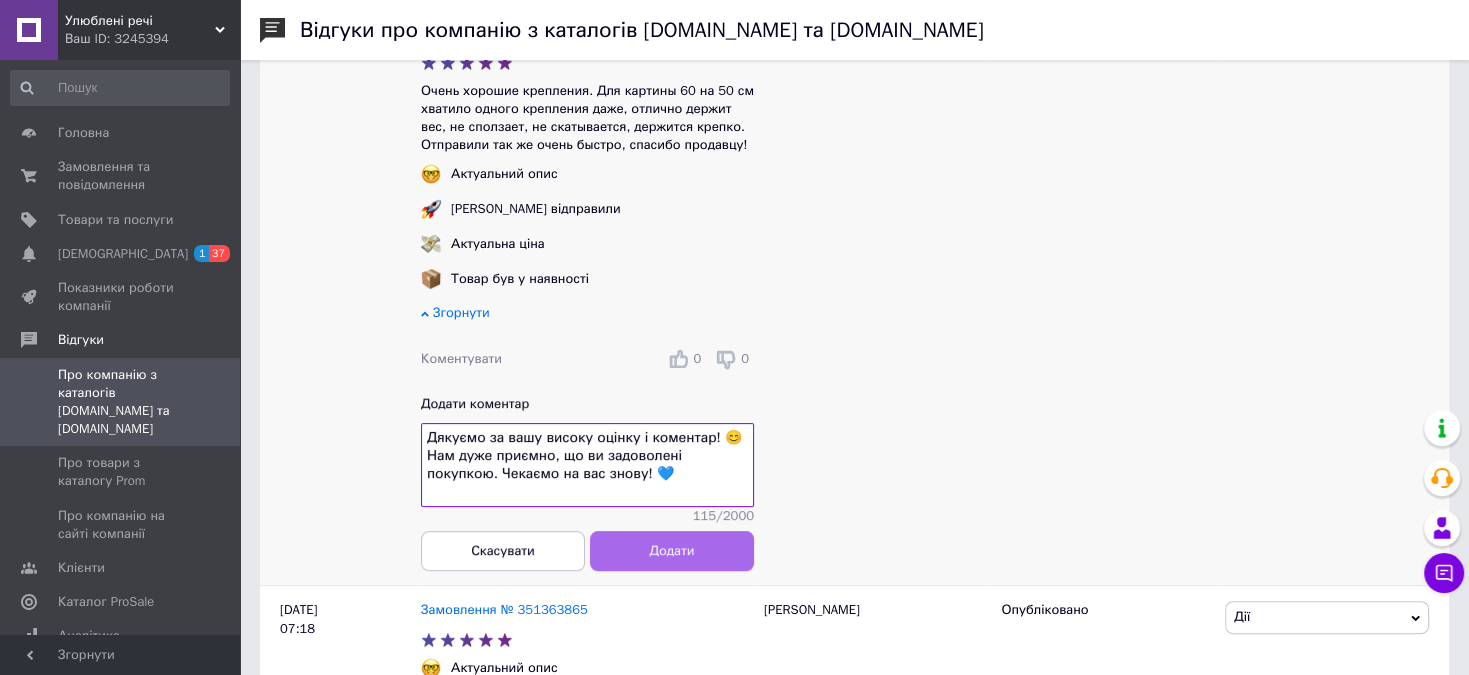 click on "Додати" at bounding box center [672, 550] 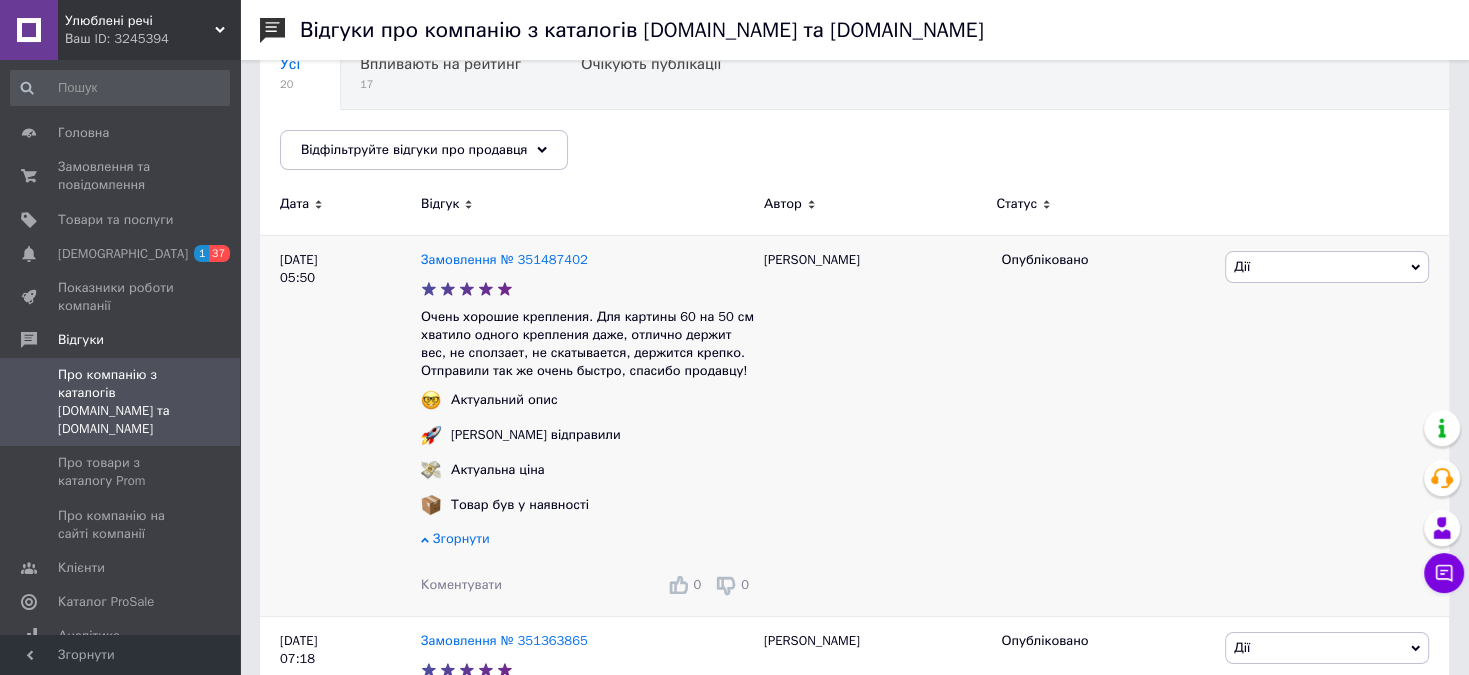 scroll, scrollTop: 105, scrollLeft: 0, axis: vertical 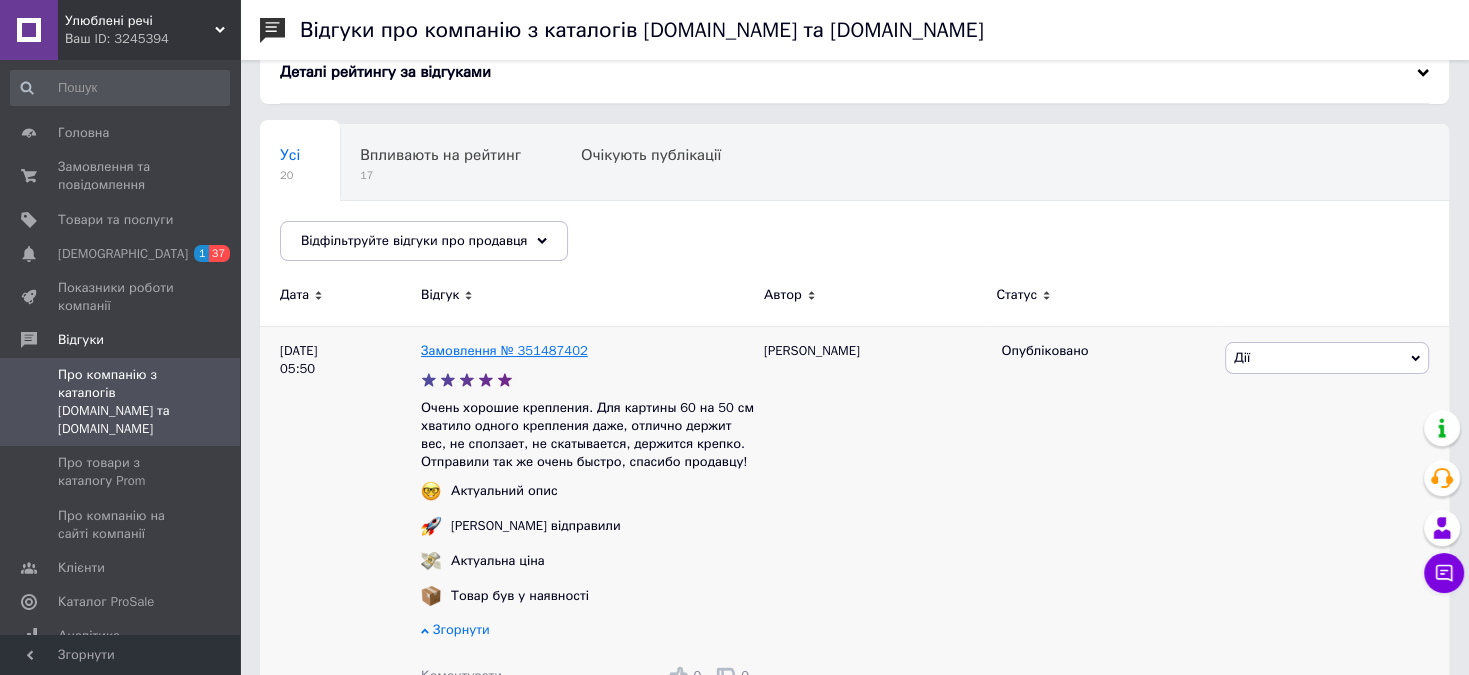 click on "Замовлення № 351487402" at bounding box center [504, 350] 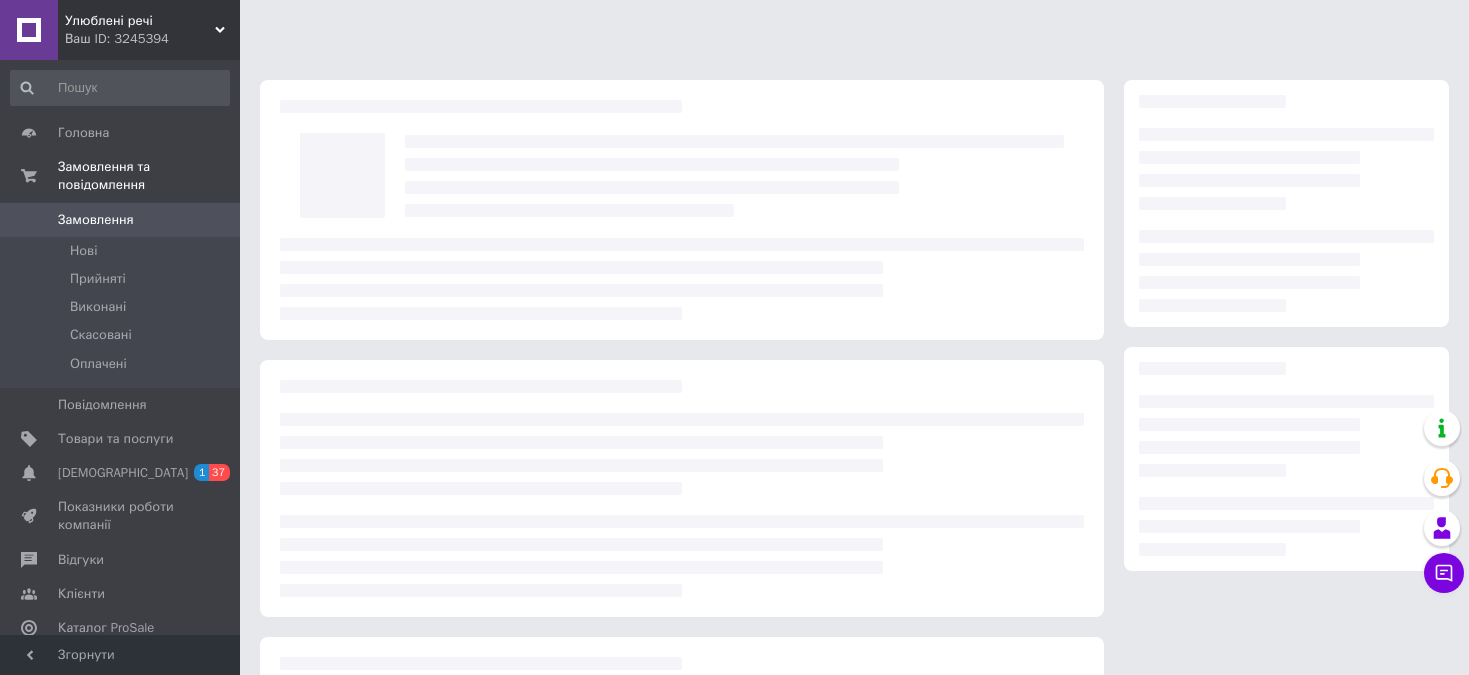 scroll, scrollTop: 0, scrollLeft: 0, axis: both 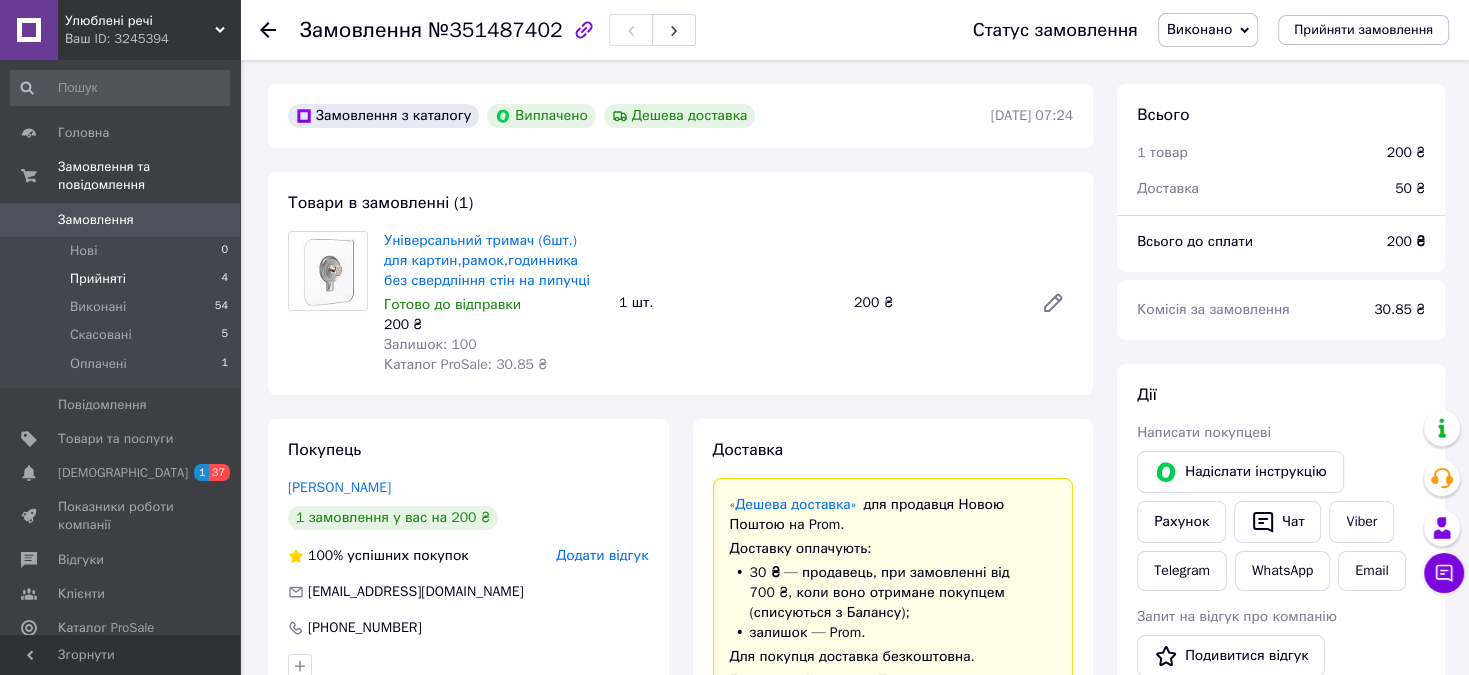 click on "Прийняті 4" at bounding box center (120, 279) 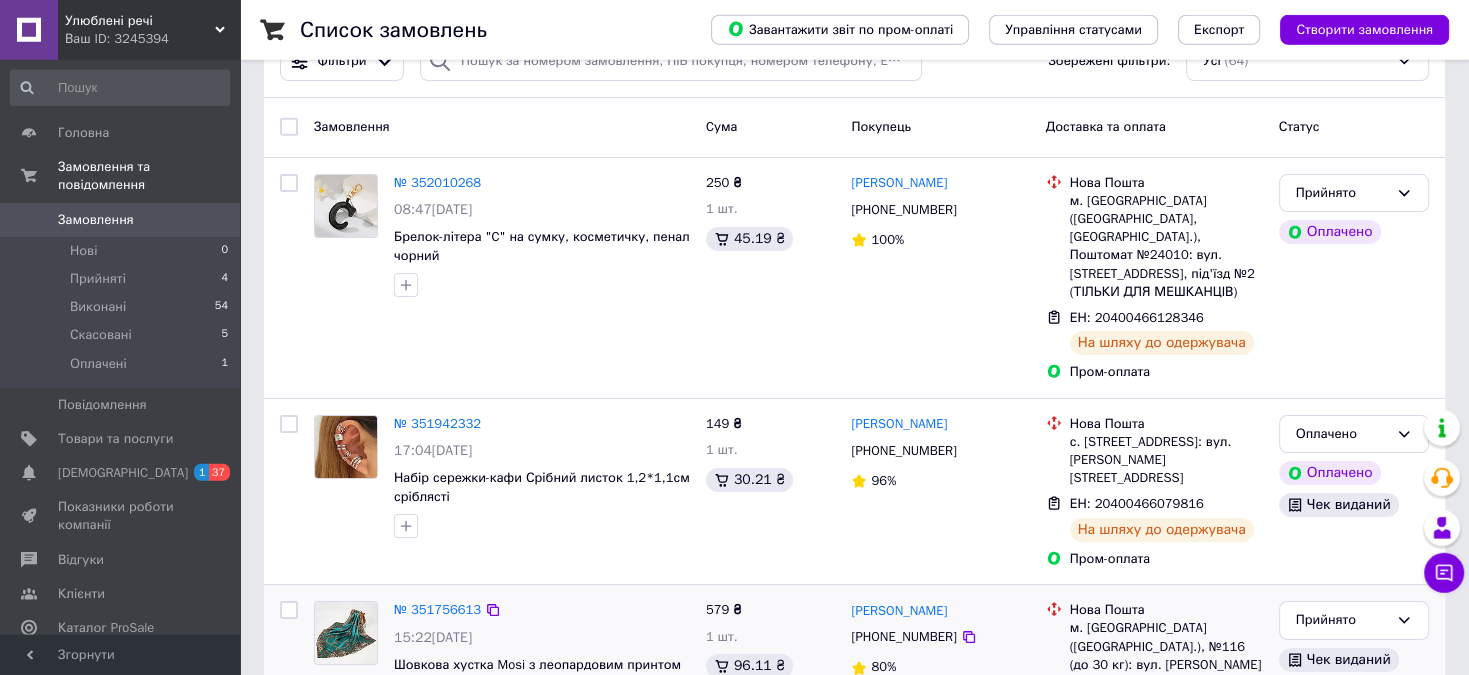 scroll, scrollTop: 0, scrollLeft: 0, axis: both 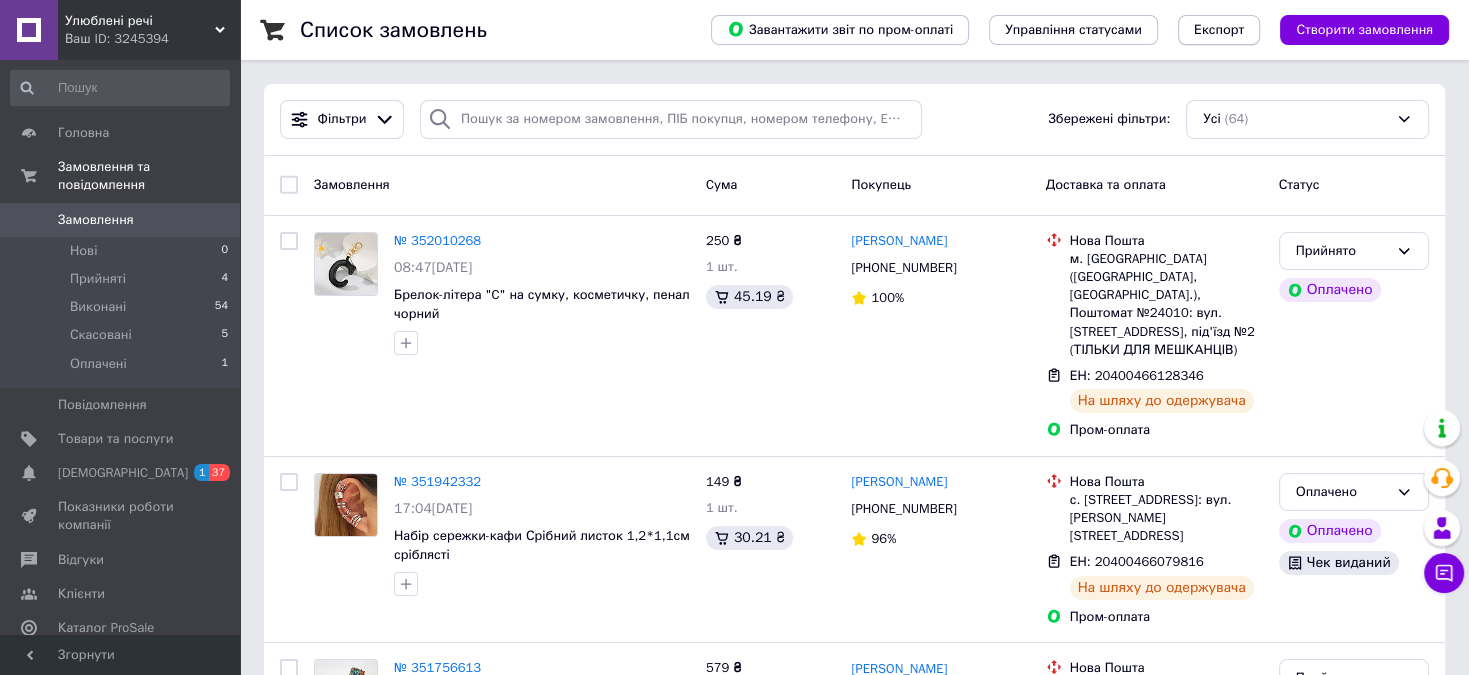 click on "Експорт" at bounding box center (1219, 30) 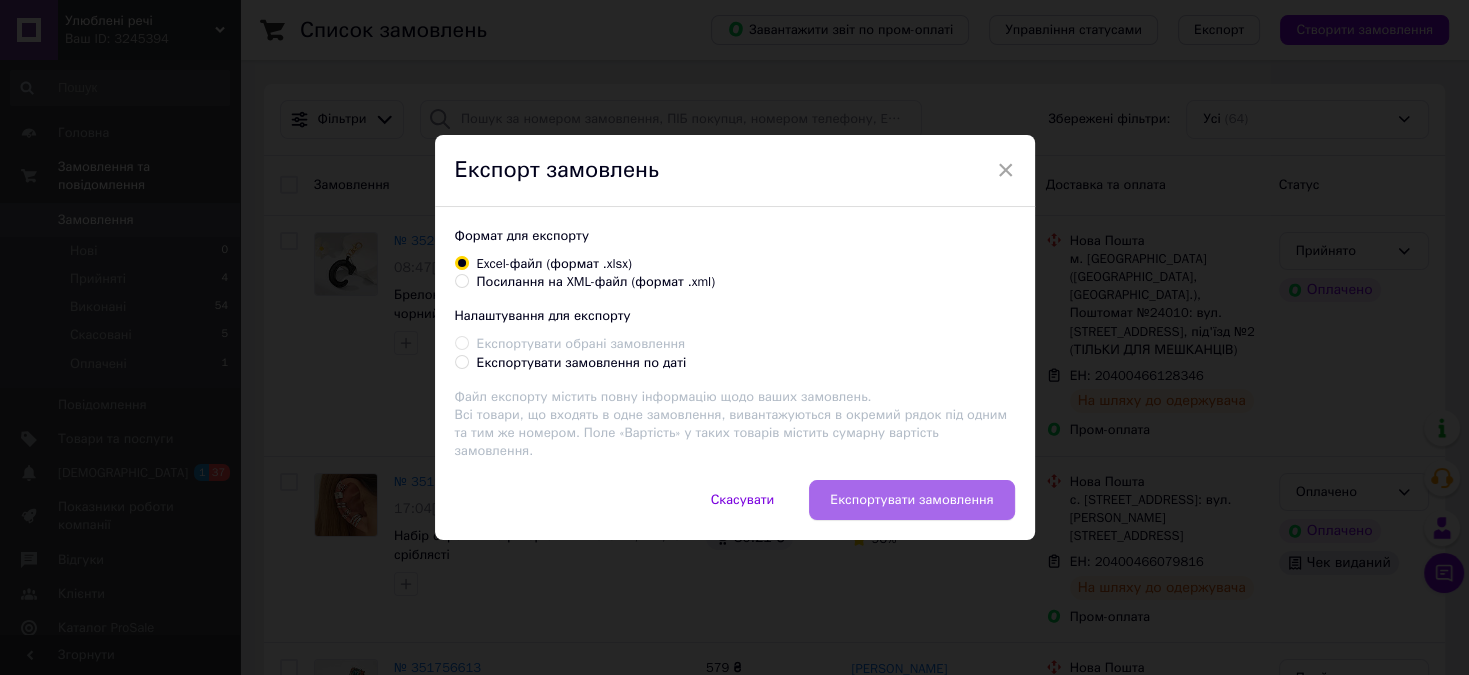 click on "Експортувати замовлення" at bounding box center (911, 500) 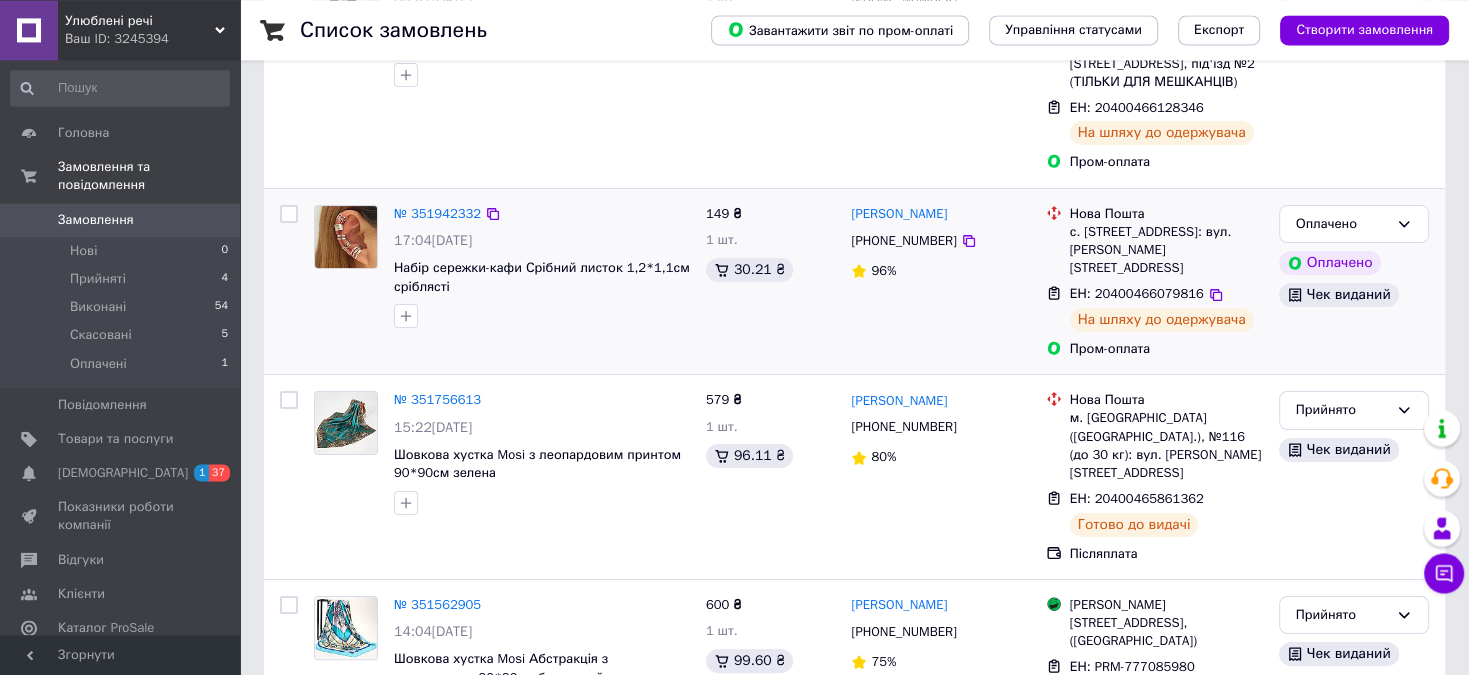 scroll, scrollTop: 316, scrollLeft: 0, axis: vertical 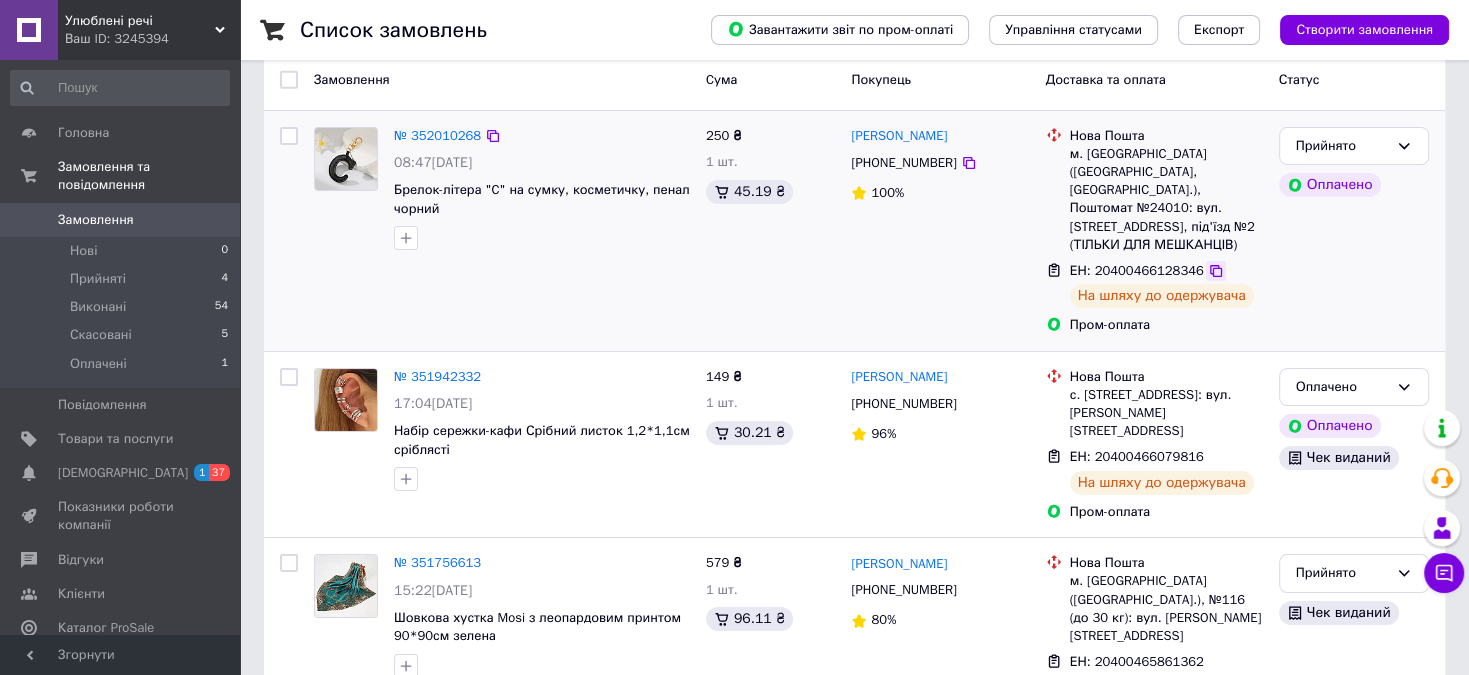 click 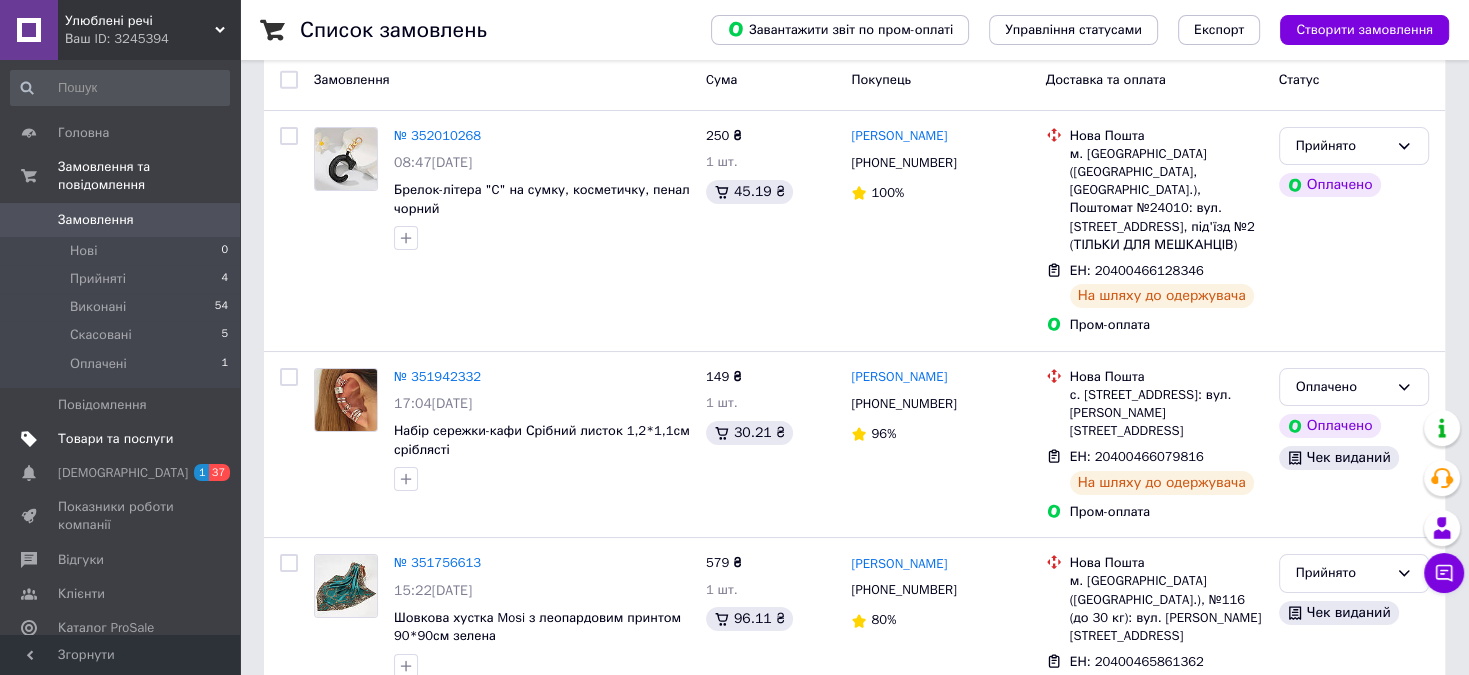 click on "Товари та послуги" at bounding box center (115, 439) 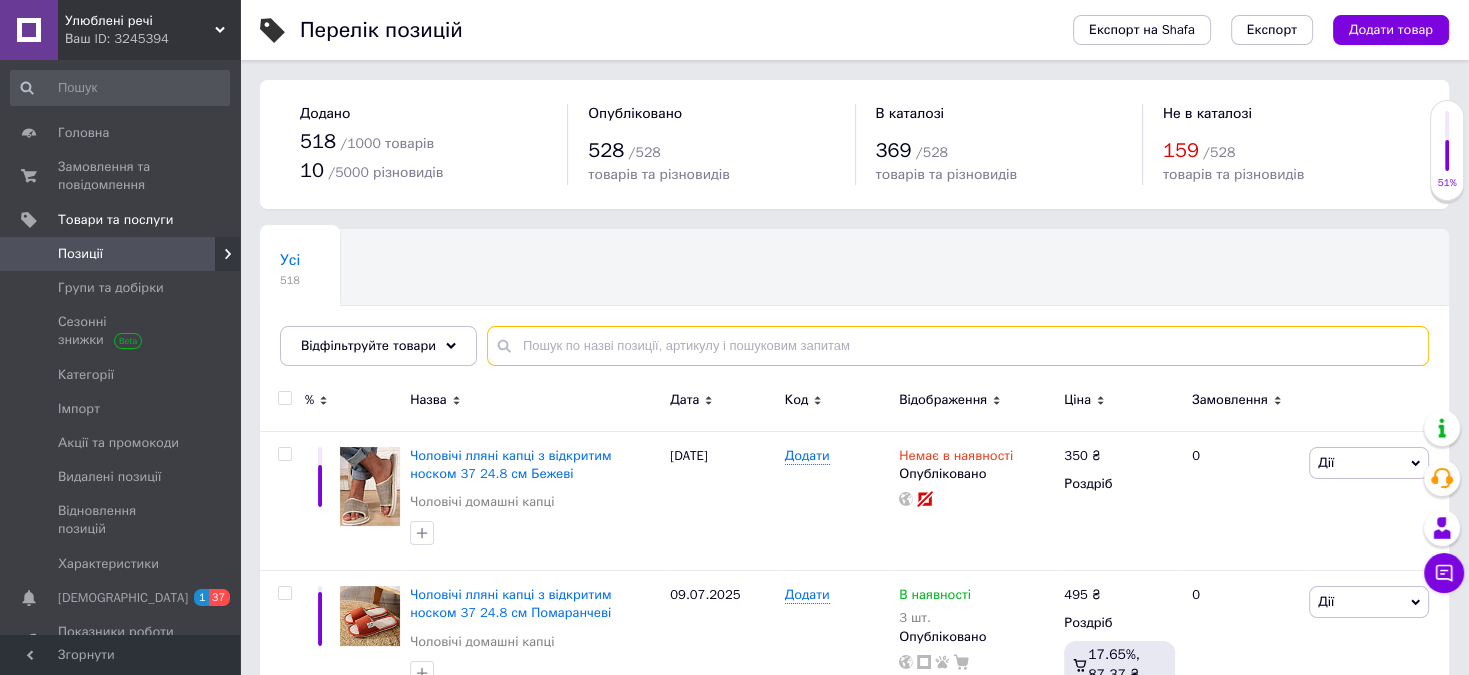 click at bounding box center (958, 346) 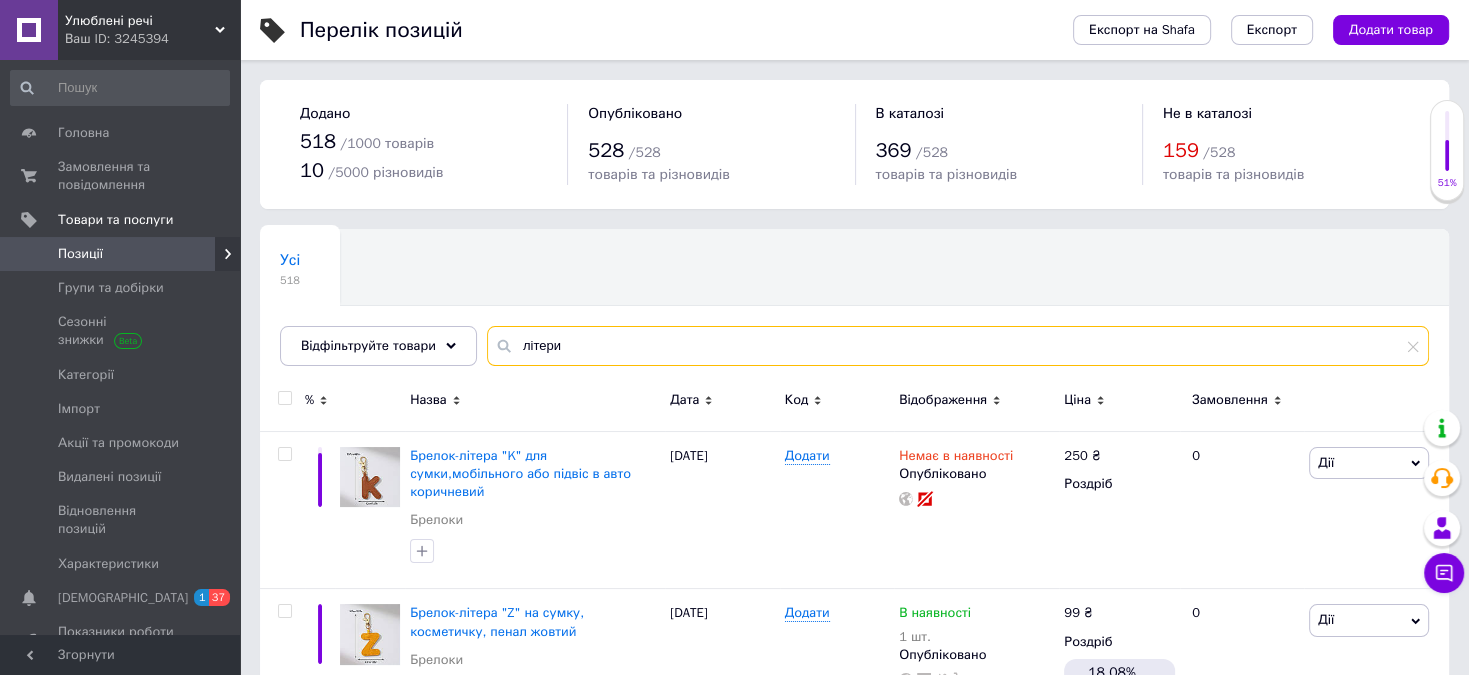 type on "літери" 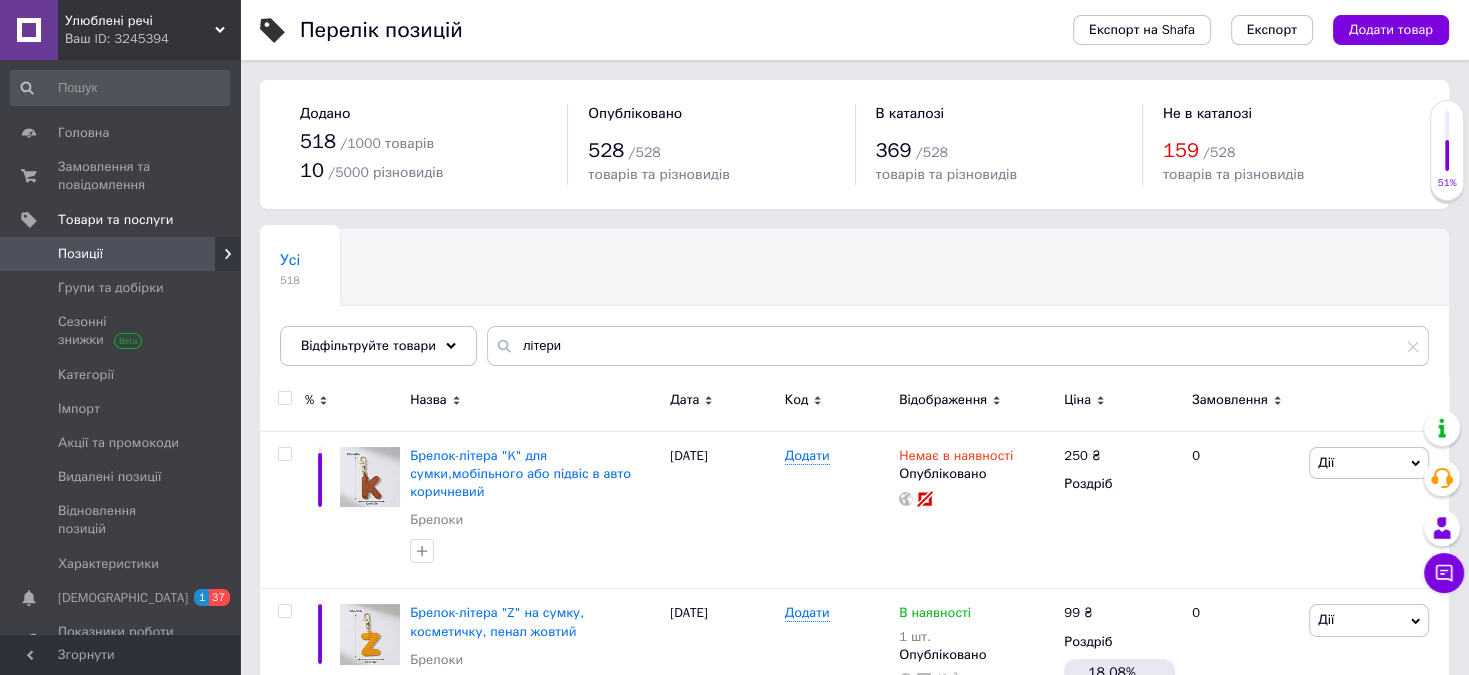 click at bounding box center [284, 398] 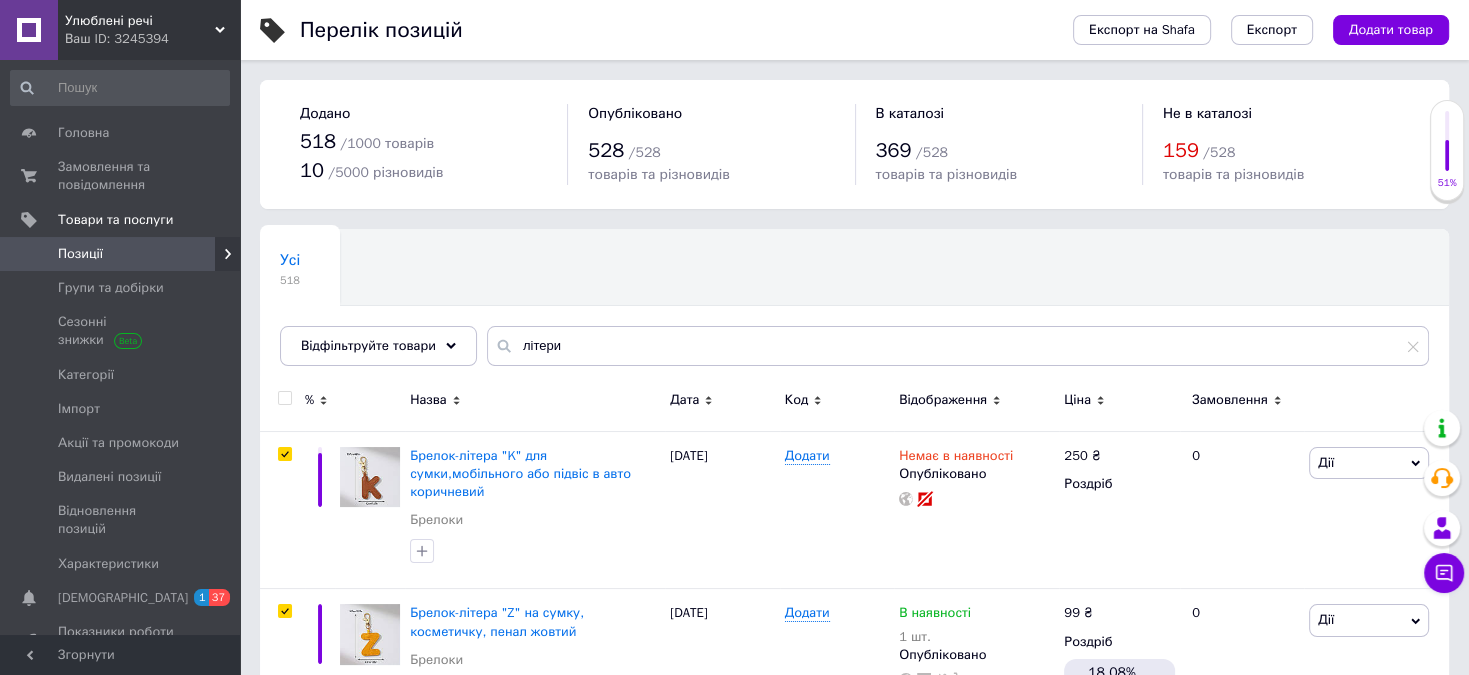 checkbox on "true" 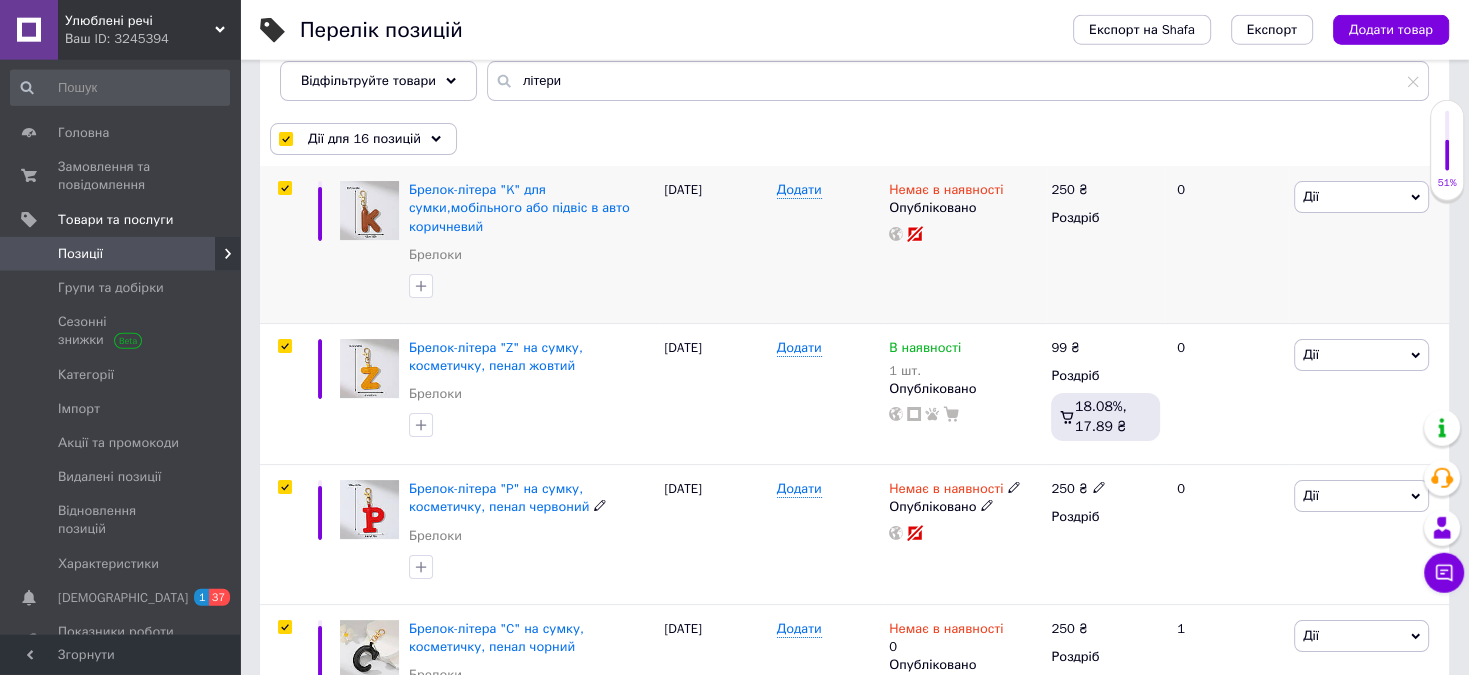 scroll, scrollTop: 316, scrollLeft: 0, axis: vertical 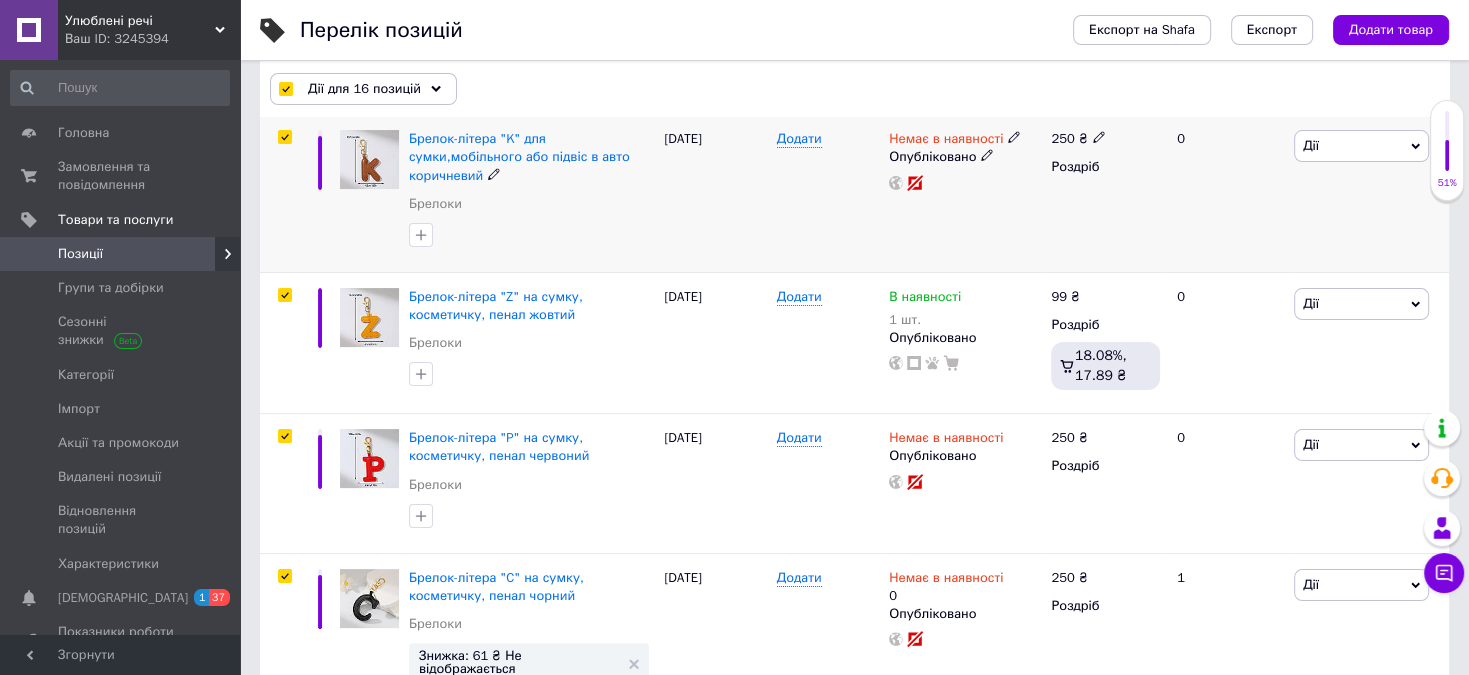 click at bounding box center [284, 137] 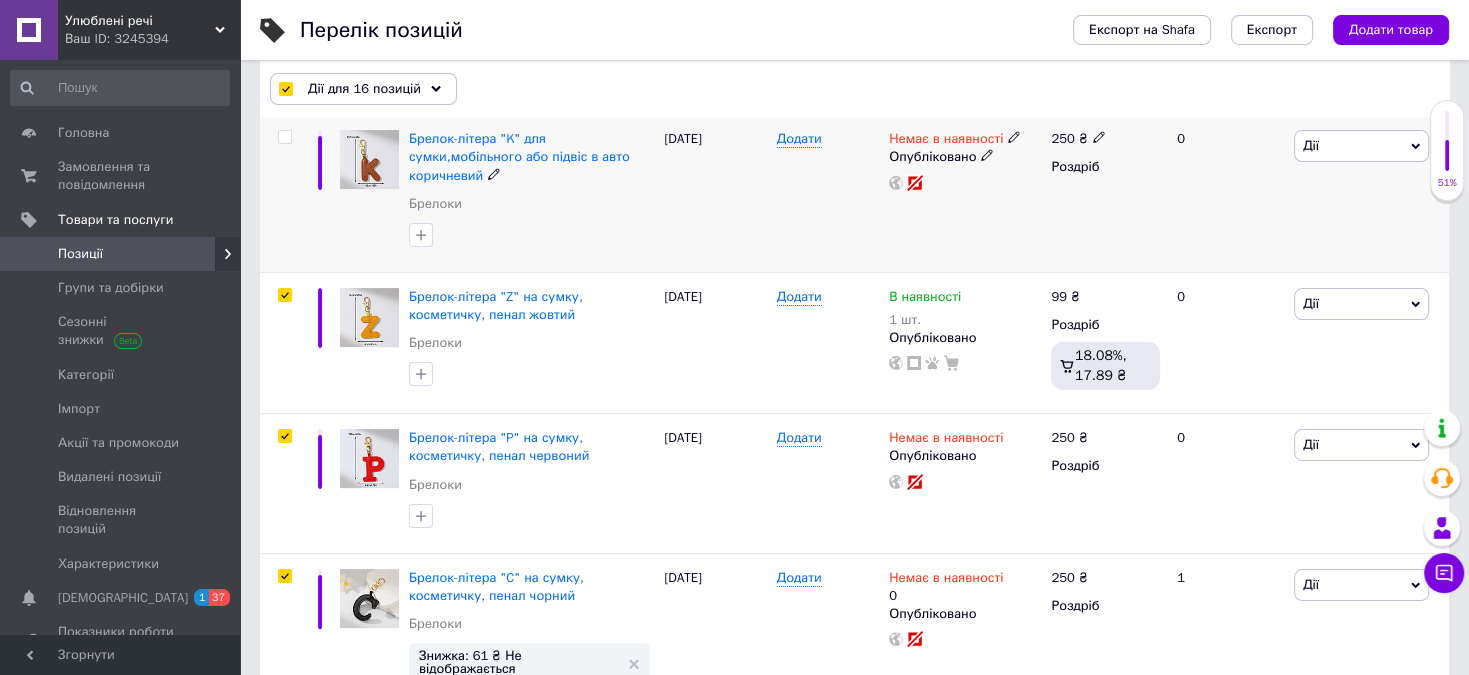 checkbox on "false" 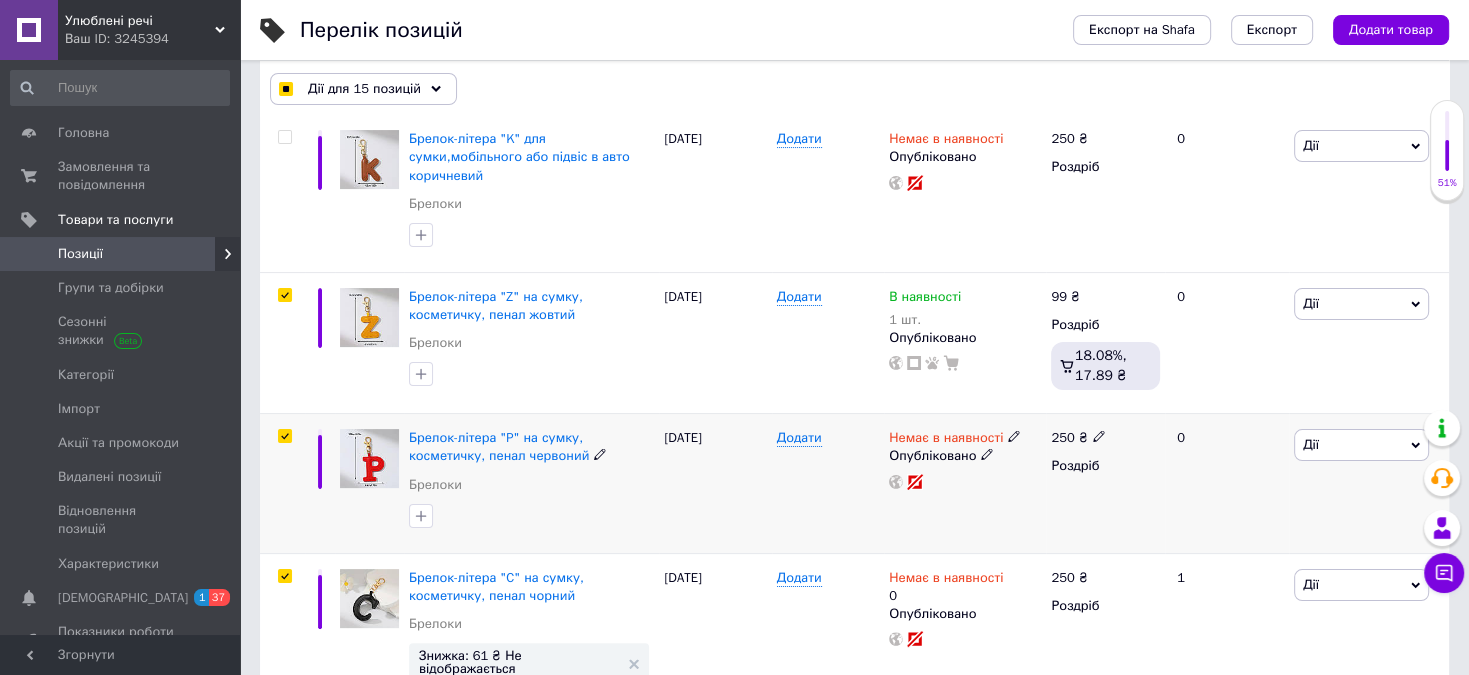 click at bounding box center [284, 436] 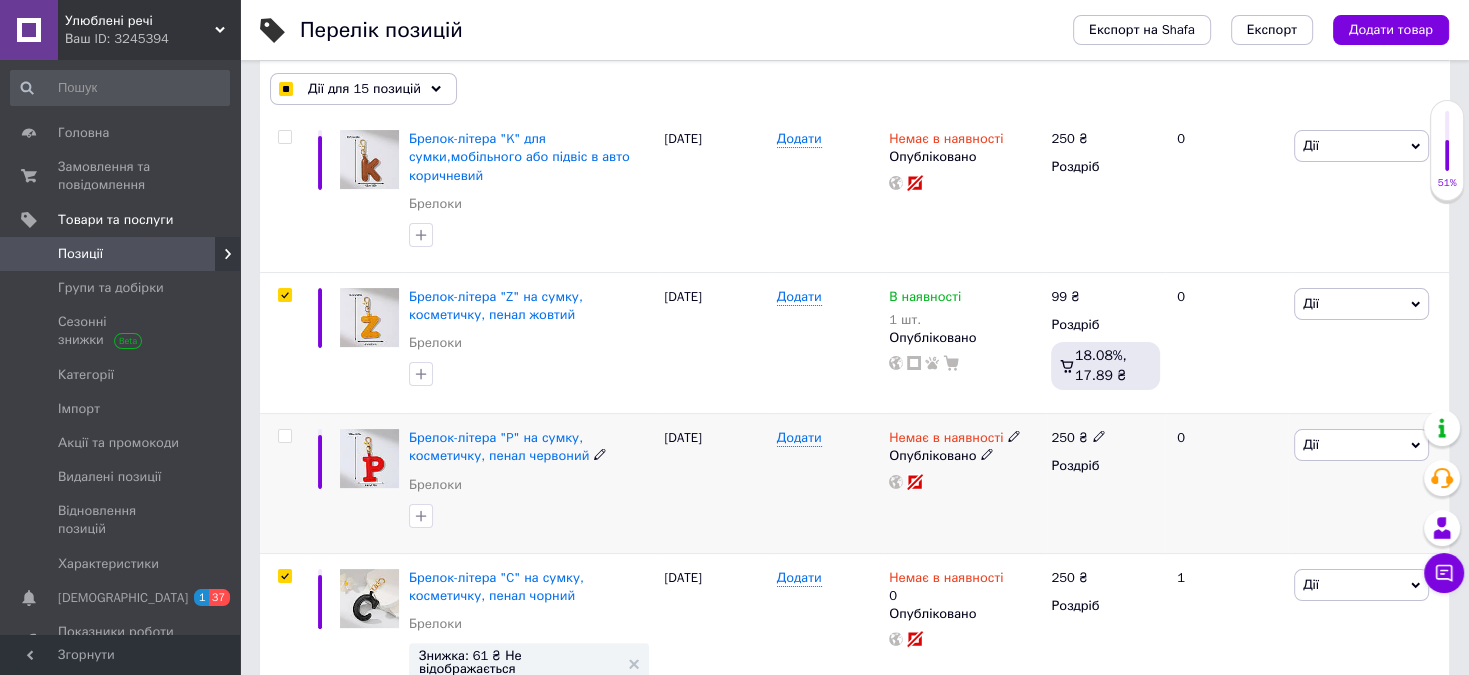 checkbox on "false" 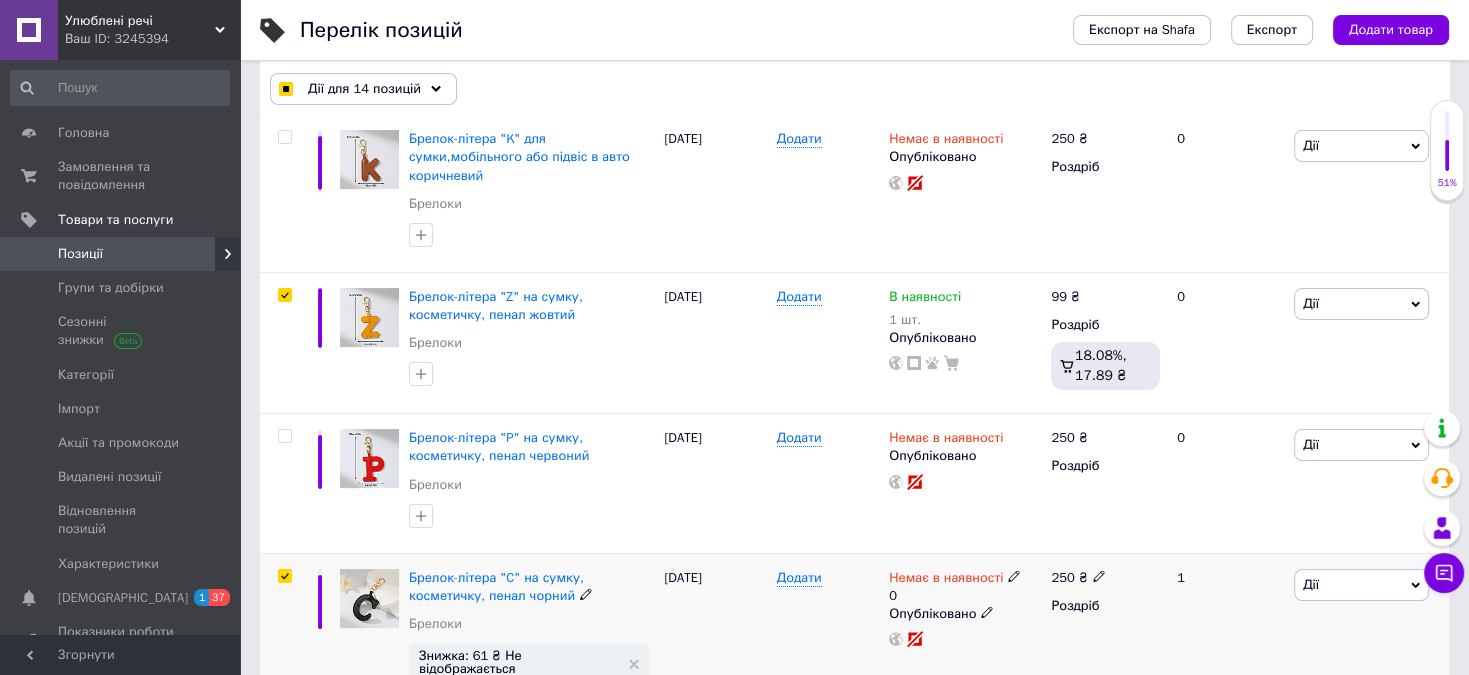 click at bounding box center (284, 576) 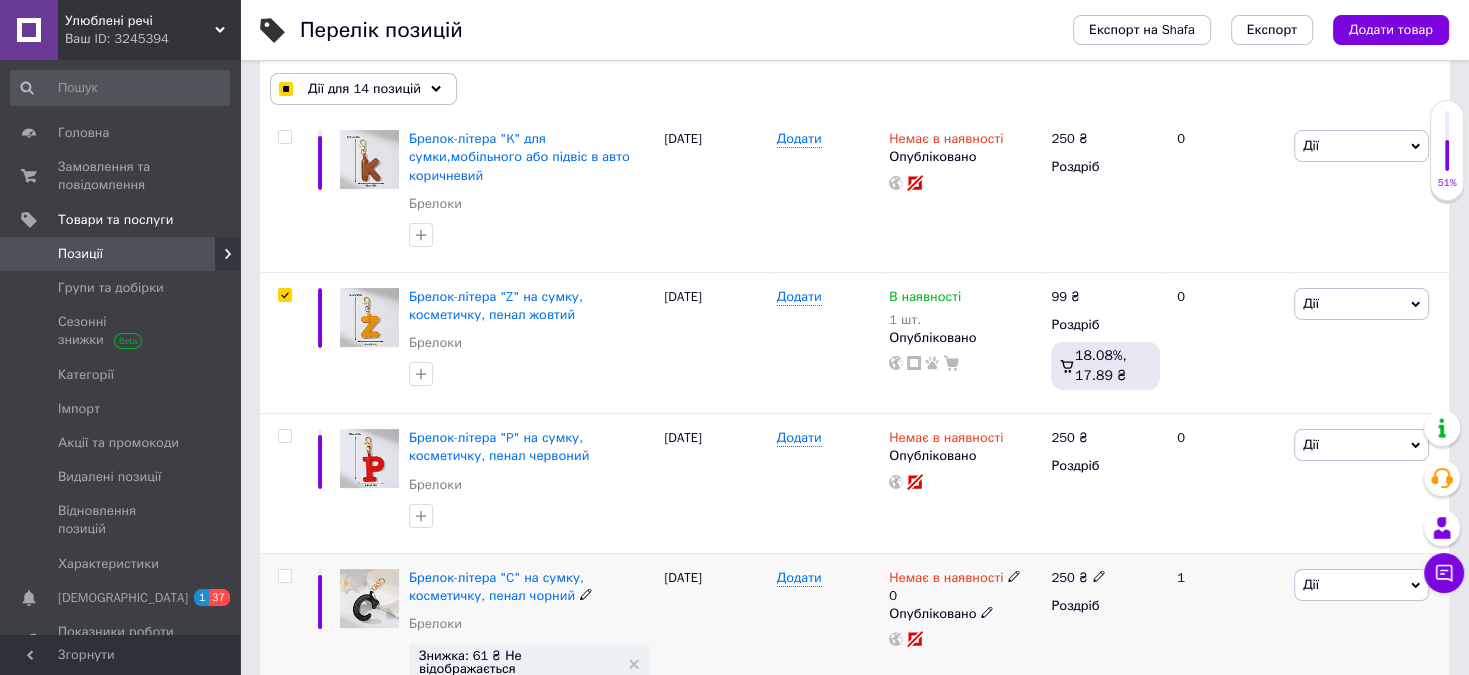 checkbox on "false" 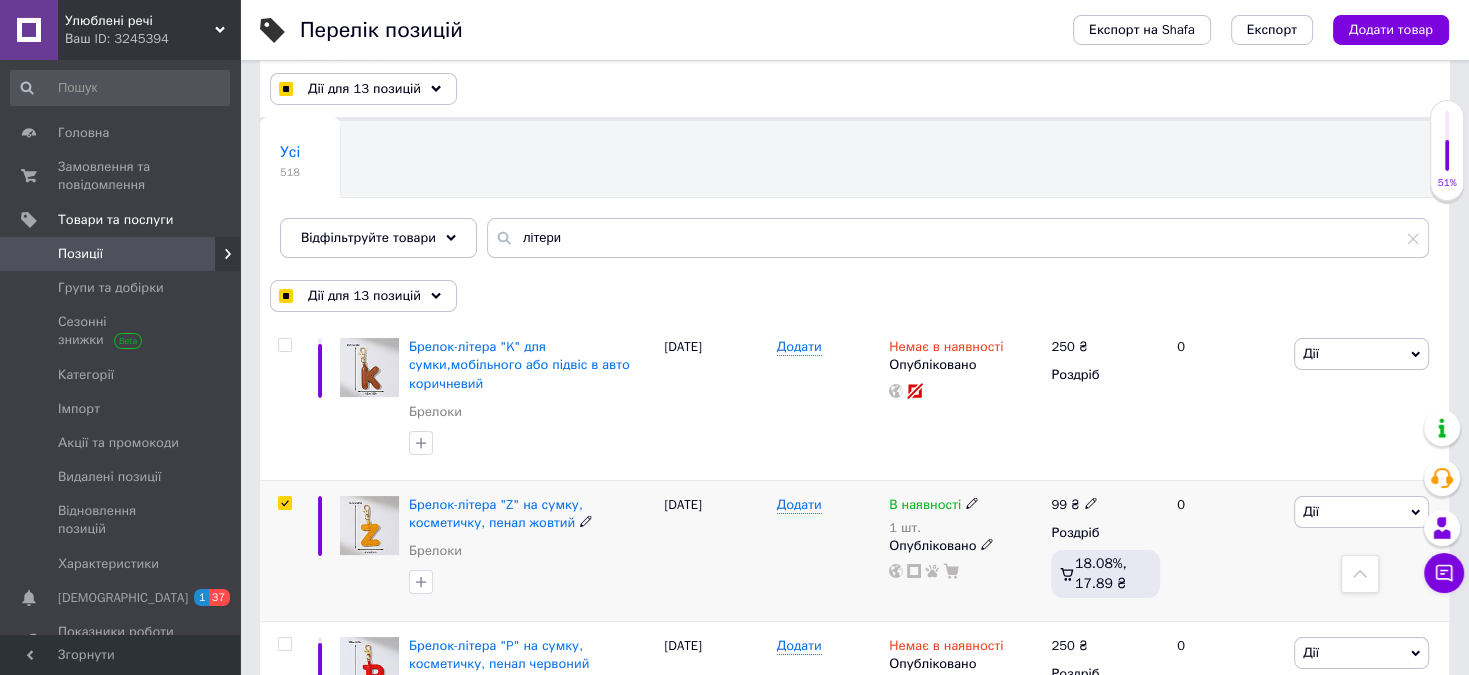 scroll, scrollTop: 0, scrollLeft: 0, axis: both 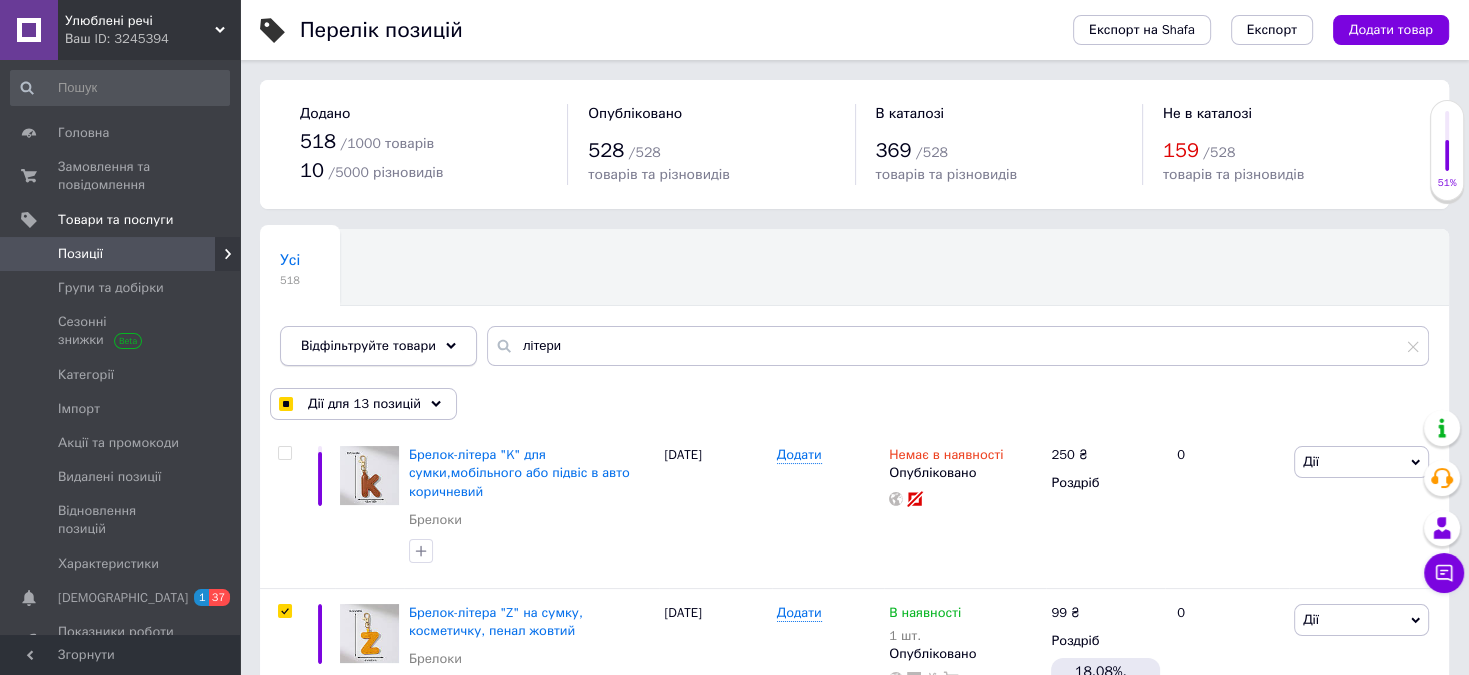 click on "Відфільтруйте товари" at bounding box center [368, 345] 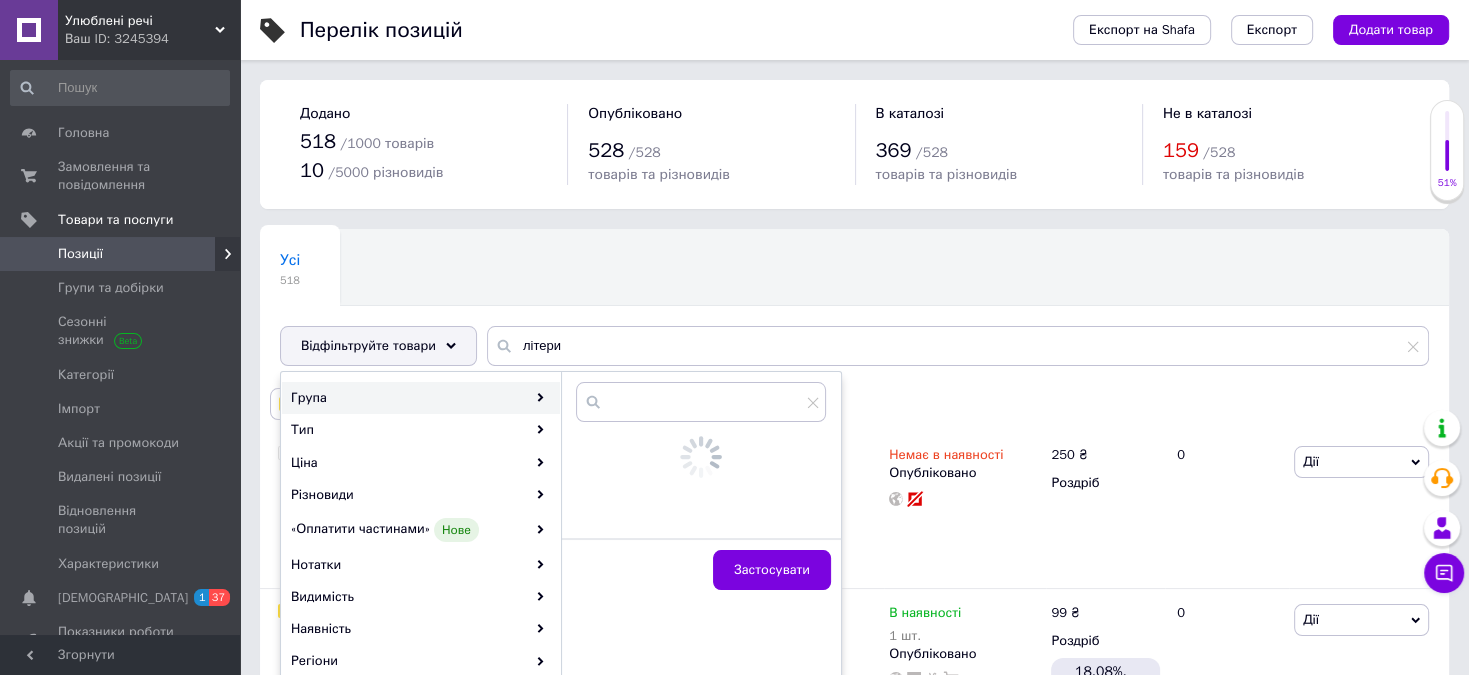 click on "Усі 518 Ok Відфільтровано...  Зберегти" at bounding box center (389, 268) 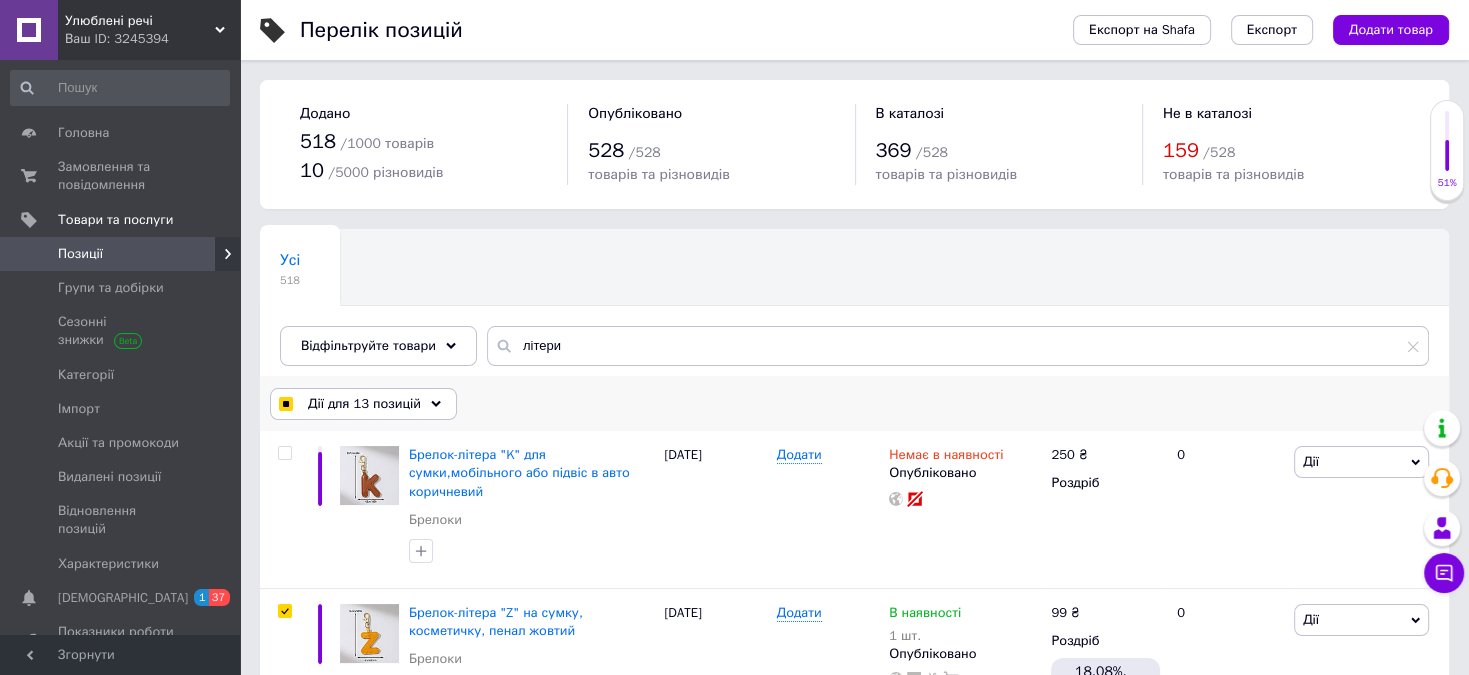 click on "Дії для 13 позицій" at bounding box center [364, 404] 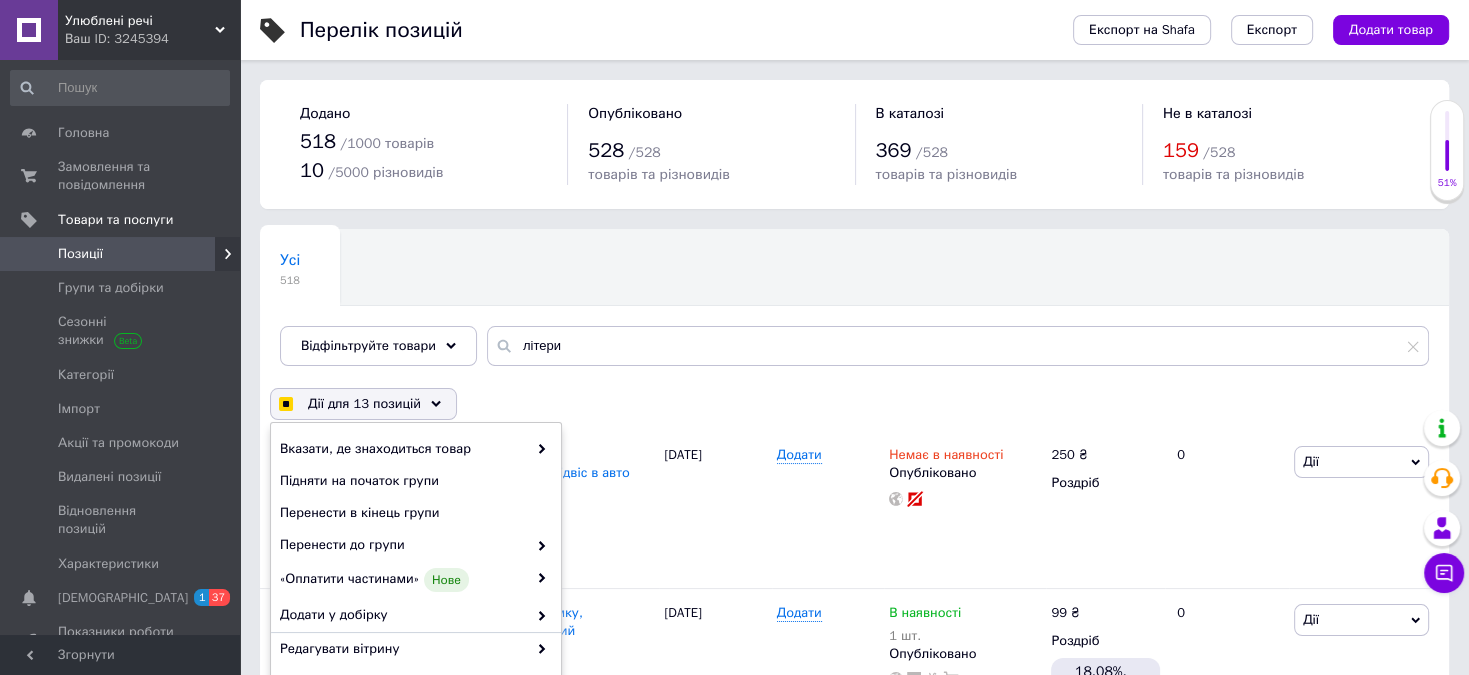 click on "Усі 518 Ok Відфільтровано...  Зберегти" at bounding box center [854, 307] 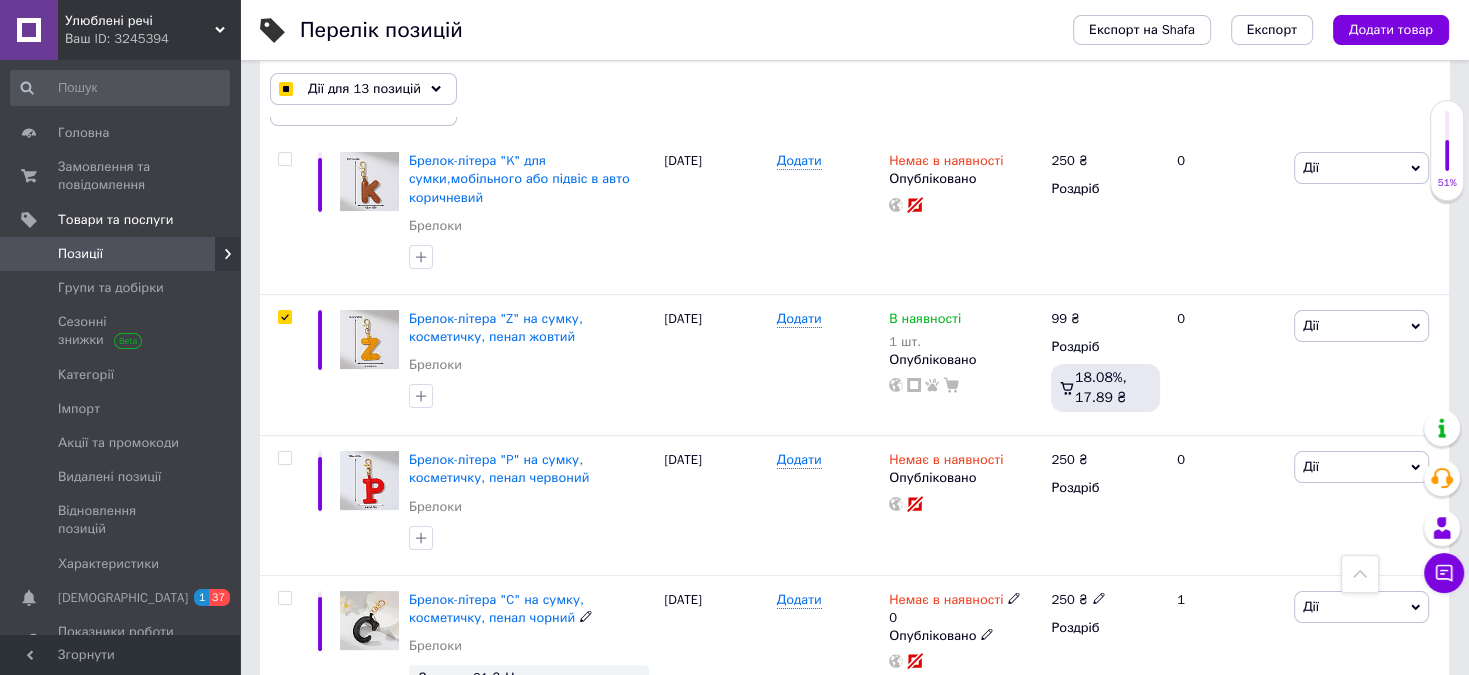 scroll, scrollTop: 246, scrollLeft: 0, axis: vertical 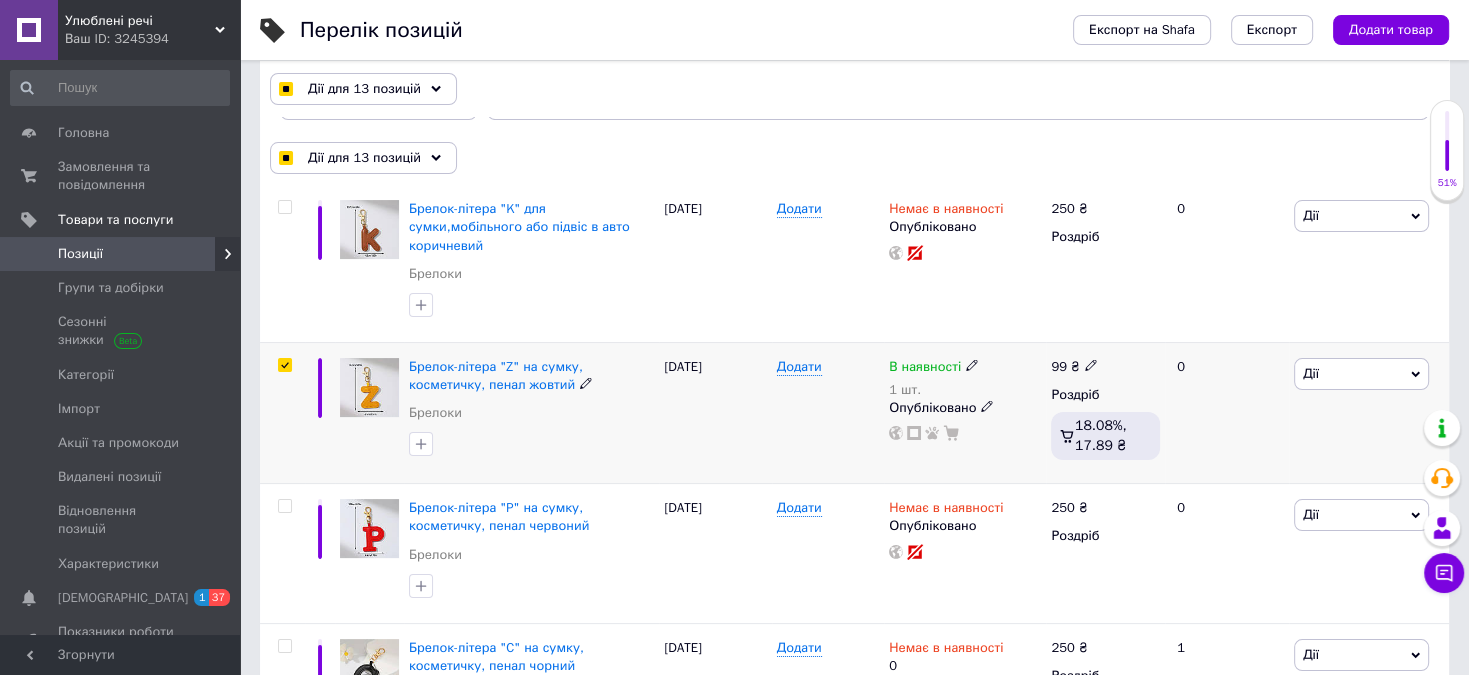 click at bounding box center (284, 365) 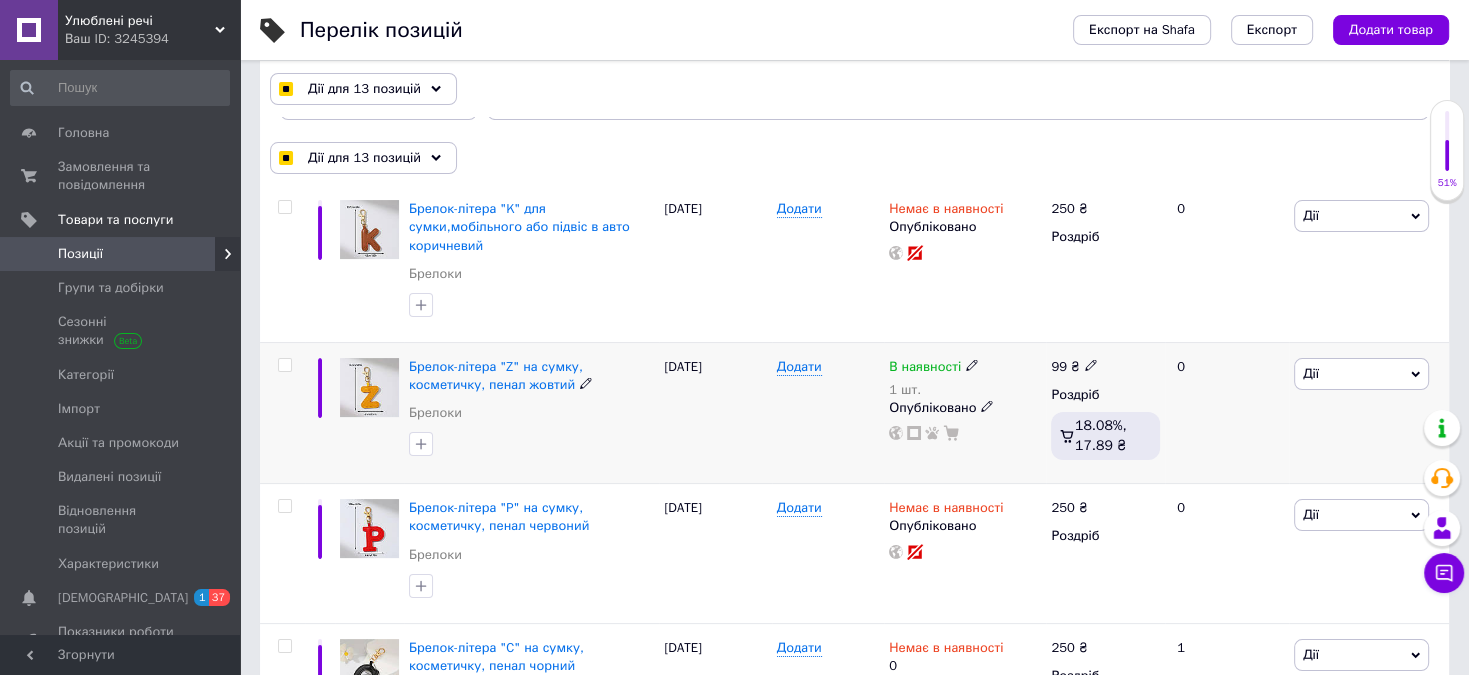checkbox on "false" 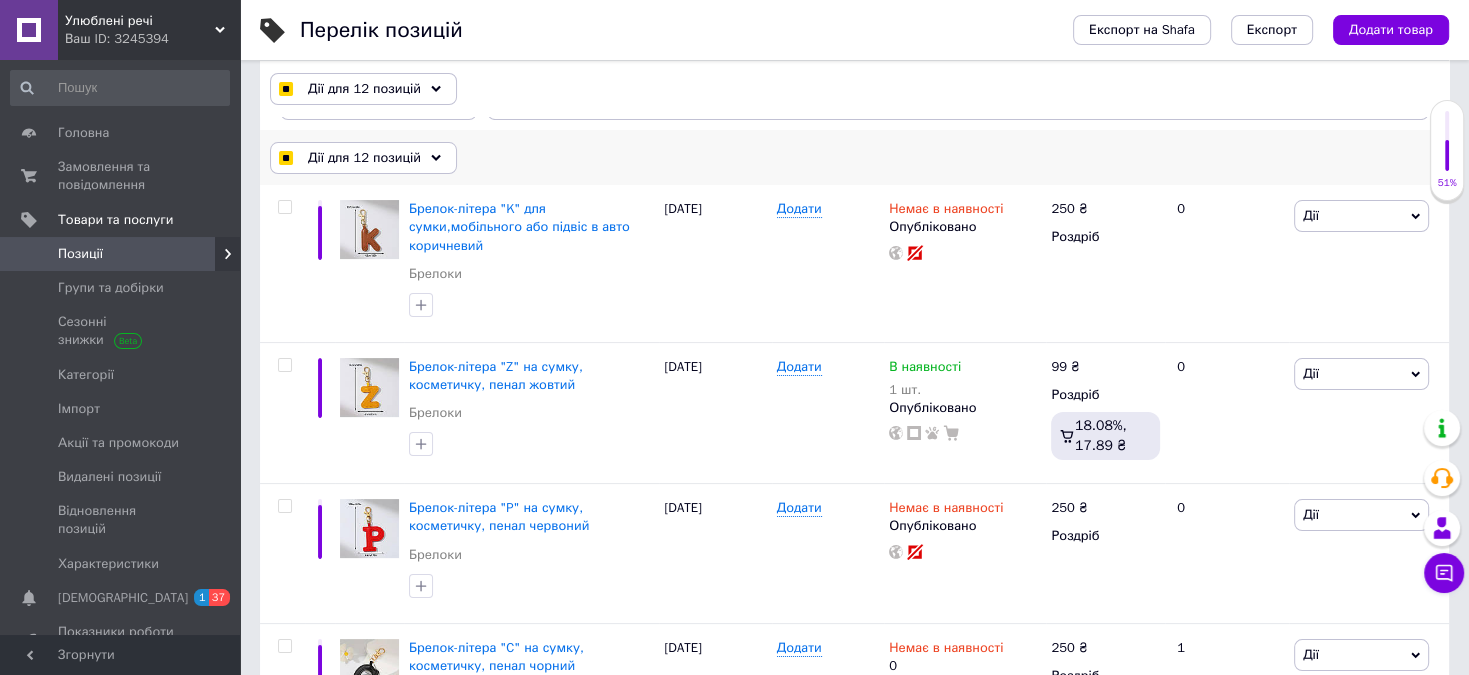 click on "Дії для 12 позицій" at bounding box center (363, 158) 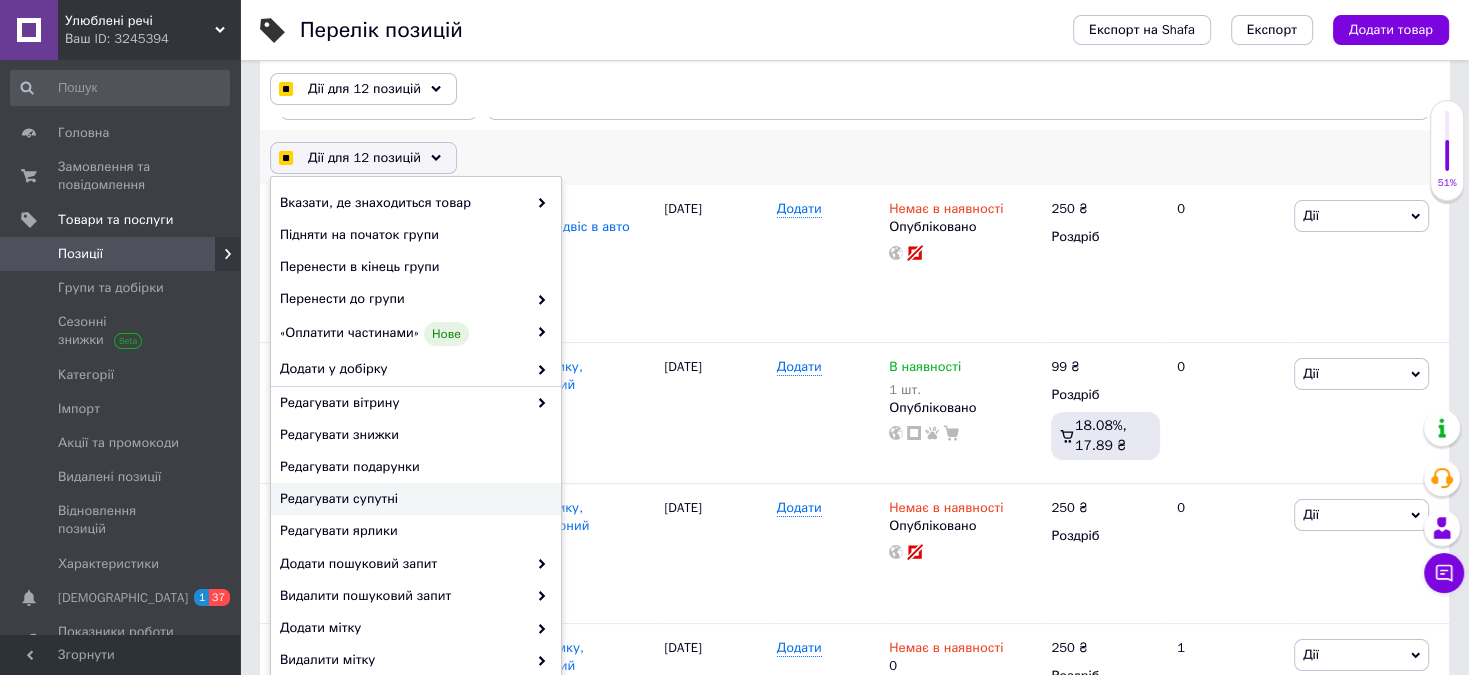 click on "Редагувати супутні" at bounding box center [413, 499] 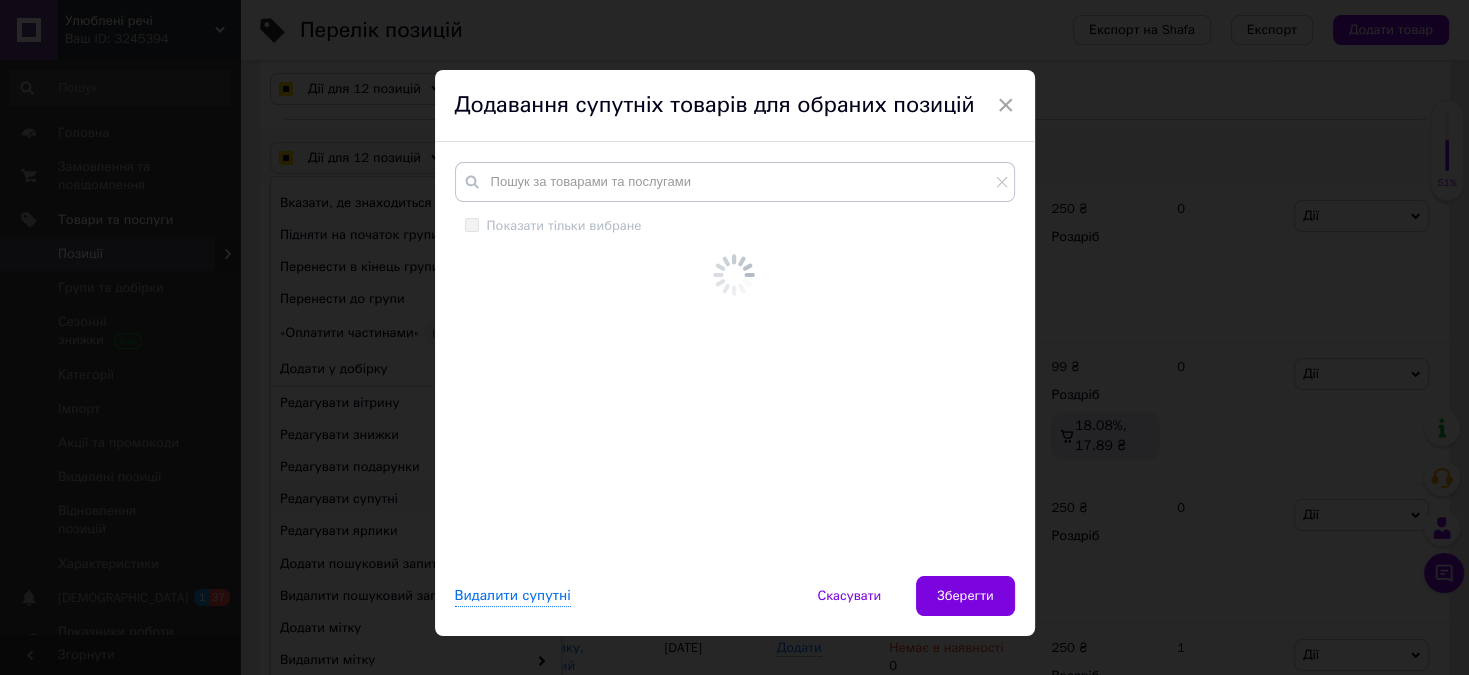 checkbox on "true" 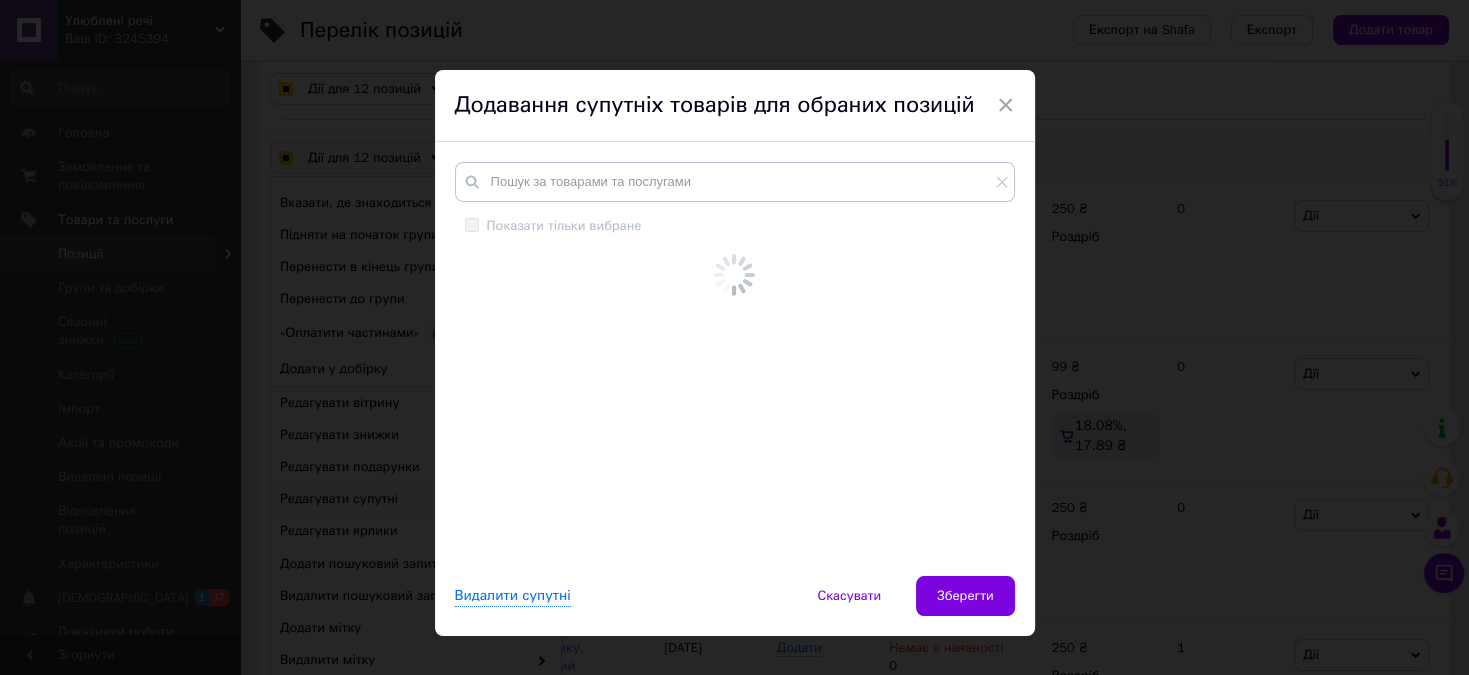 checkbox on "true" 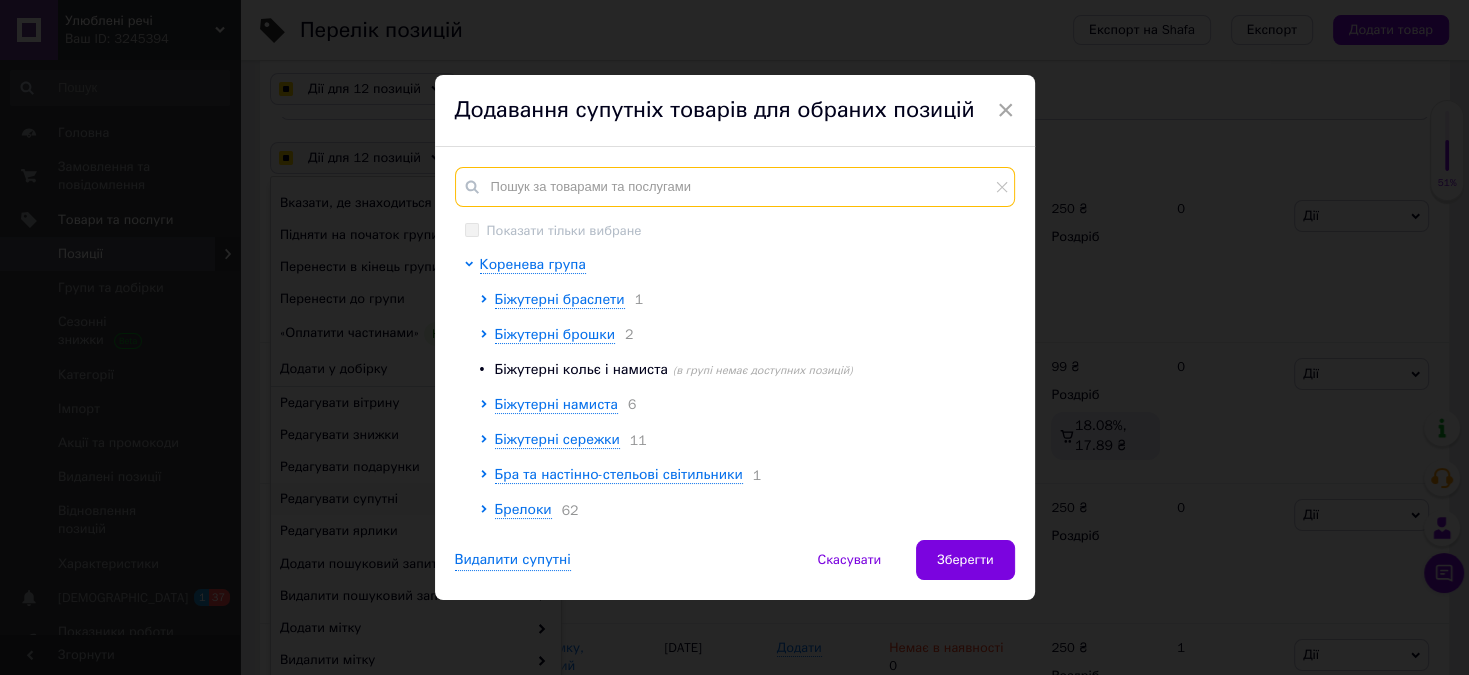 click at bounding box center [735, 187] 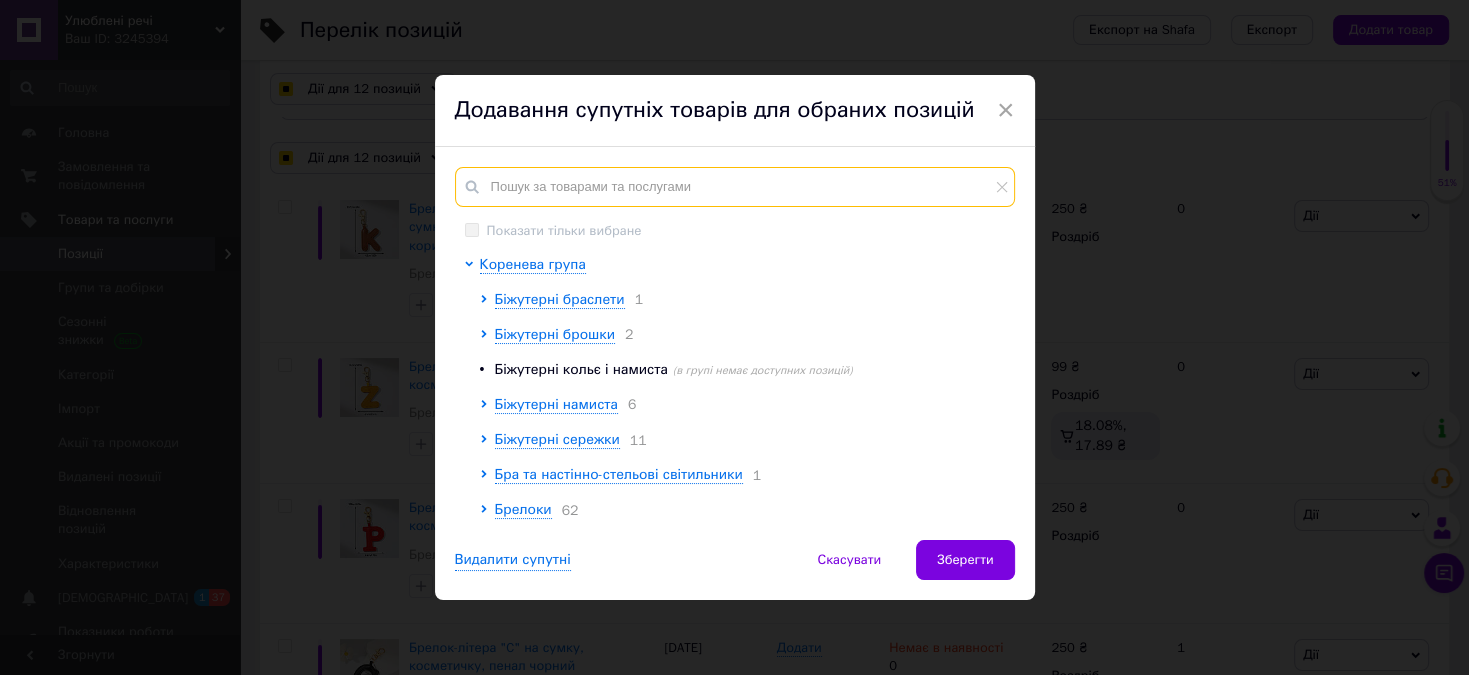 checkbox on "true" 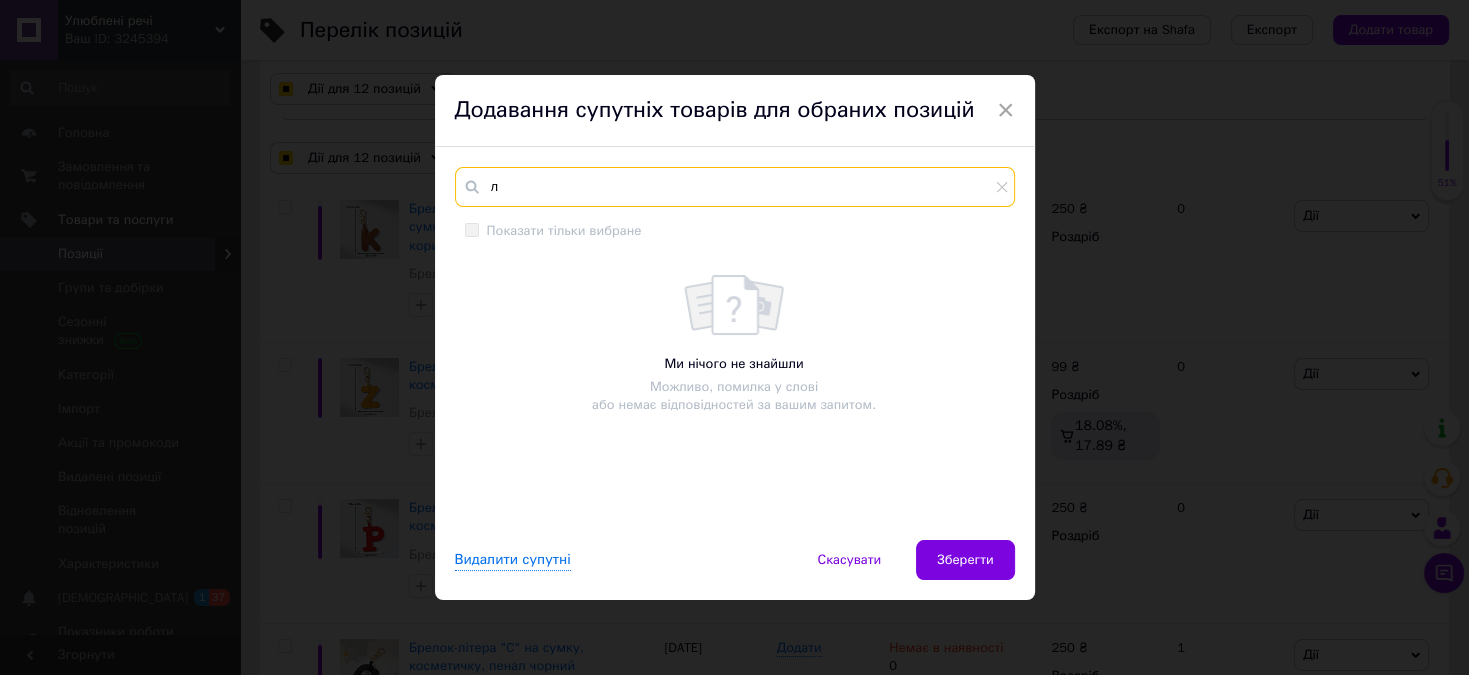 checkbox on "true" 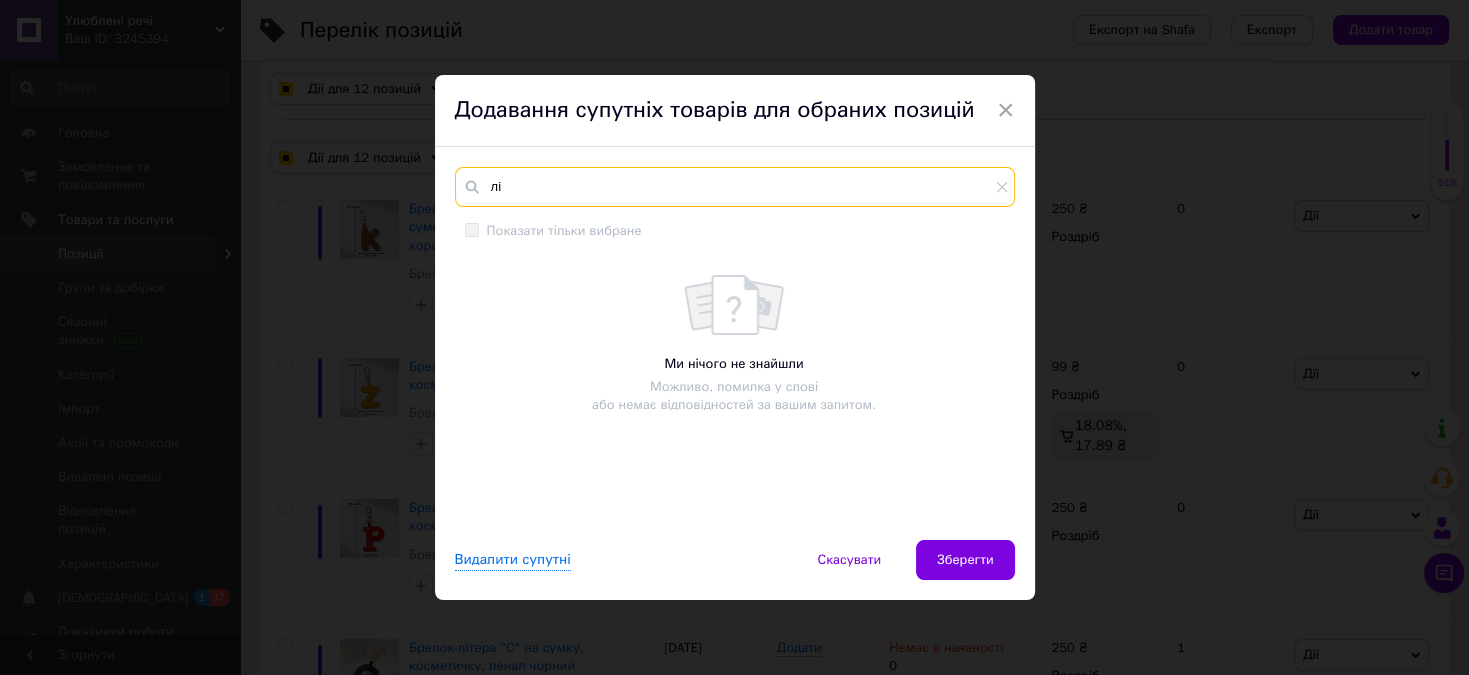 checkbox on "true" 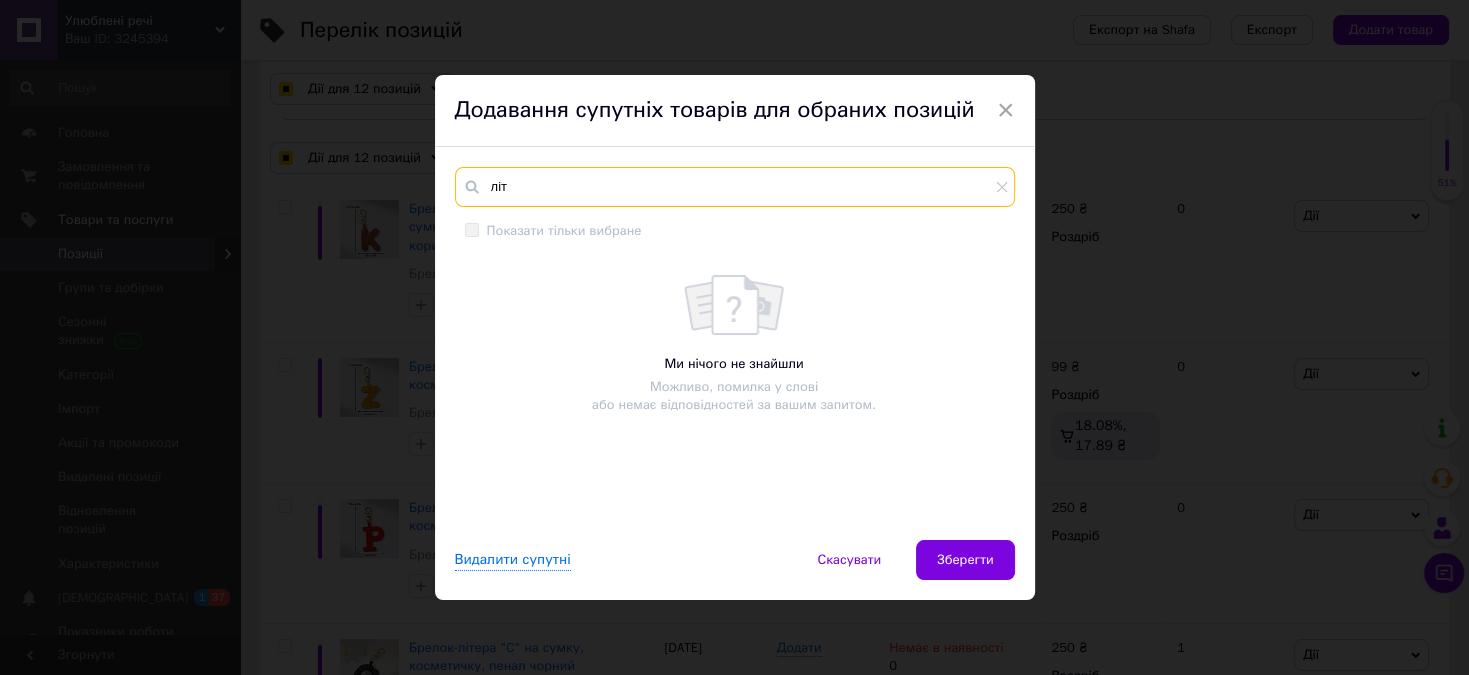 checkbox on "true" 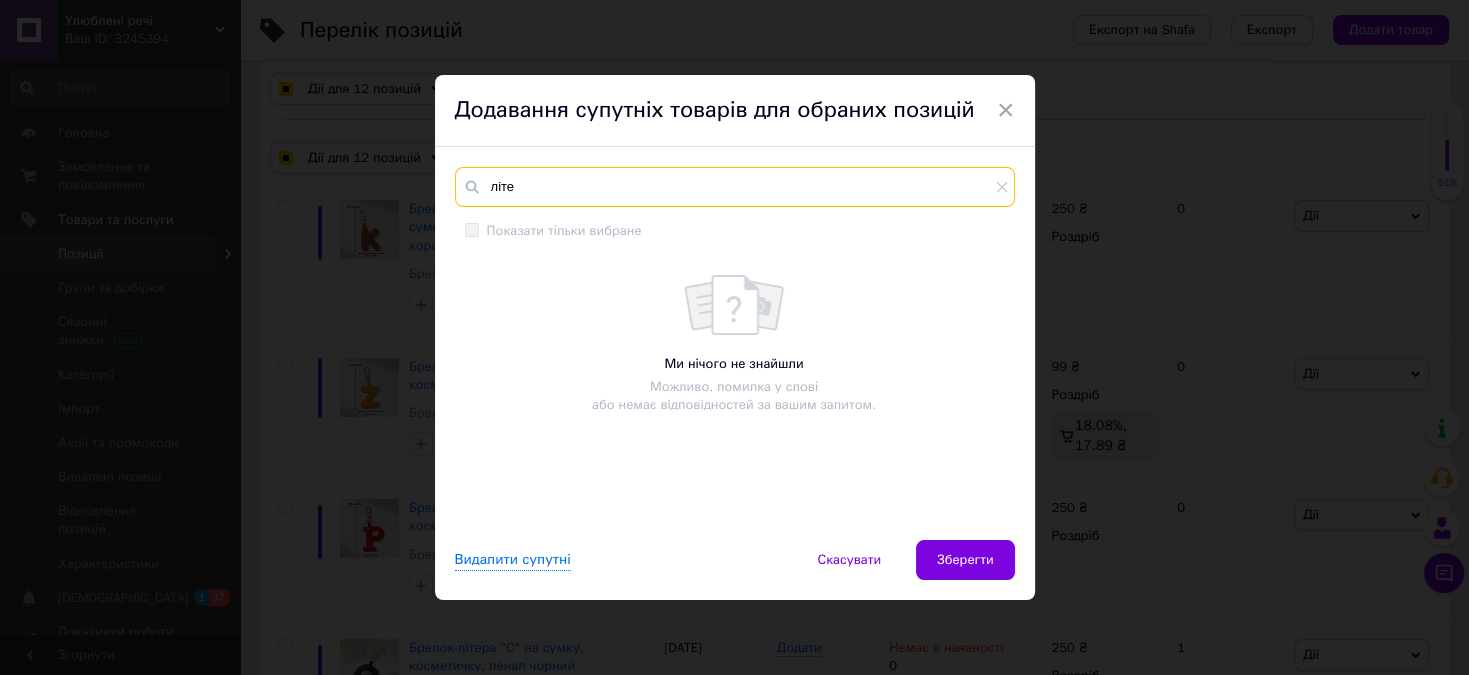 checkbox on "true" 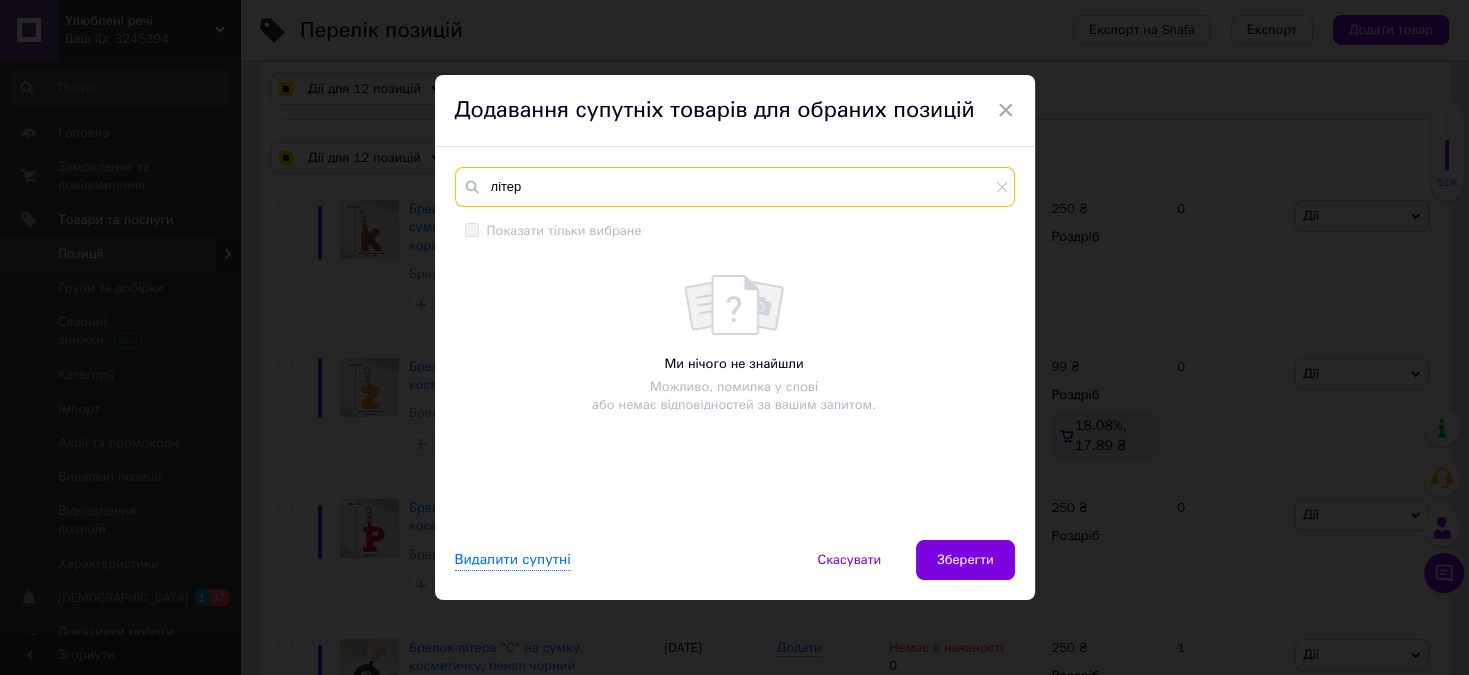 checkbox on "true" 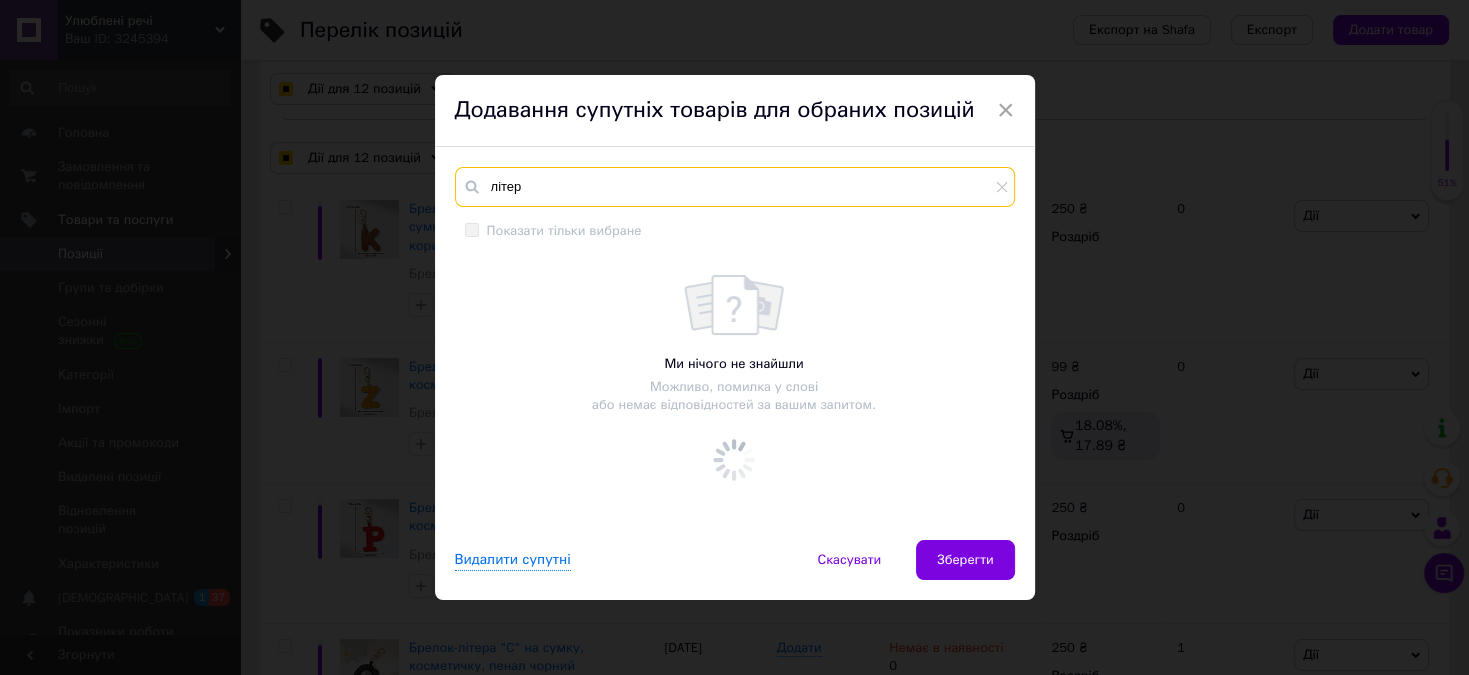checkbox on "true" 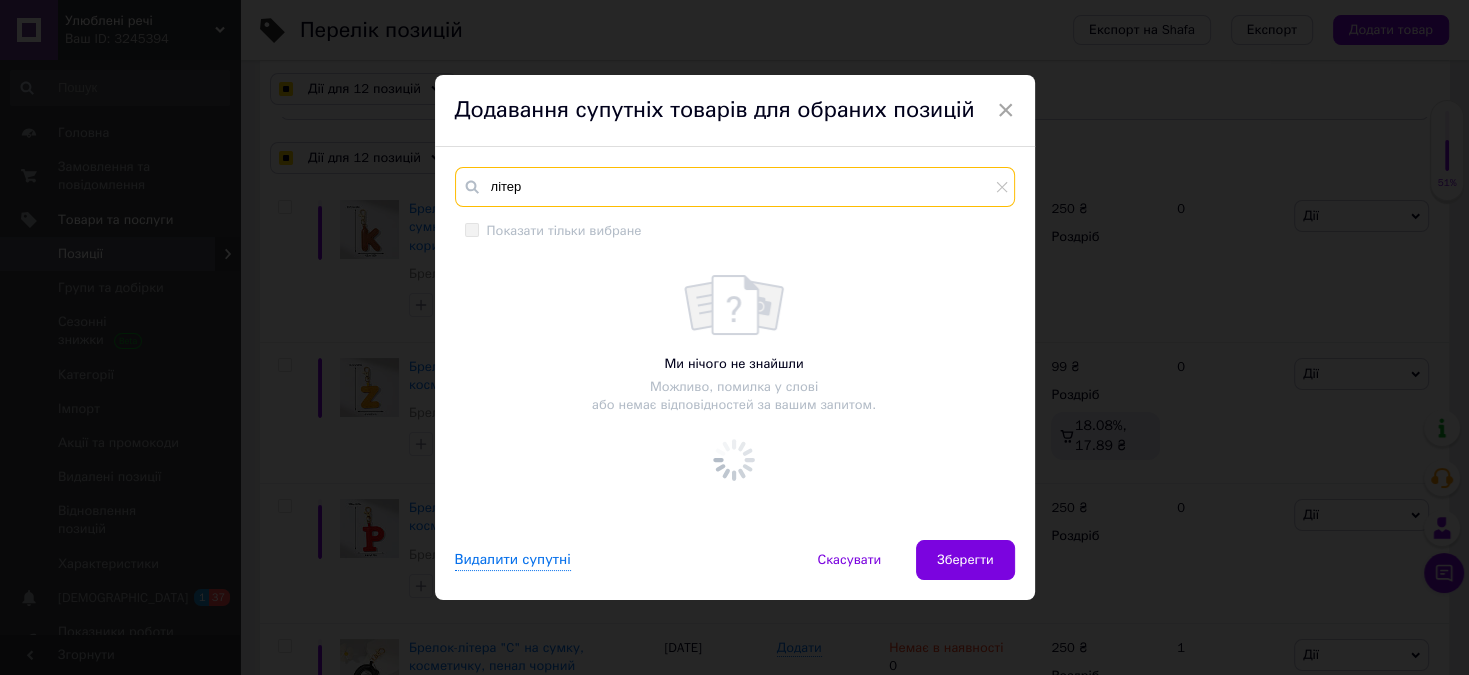 checkbox on "true" 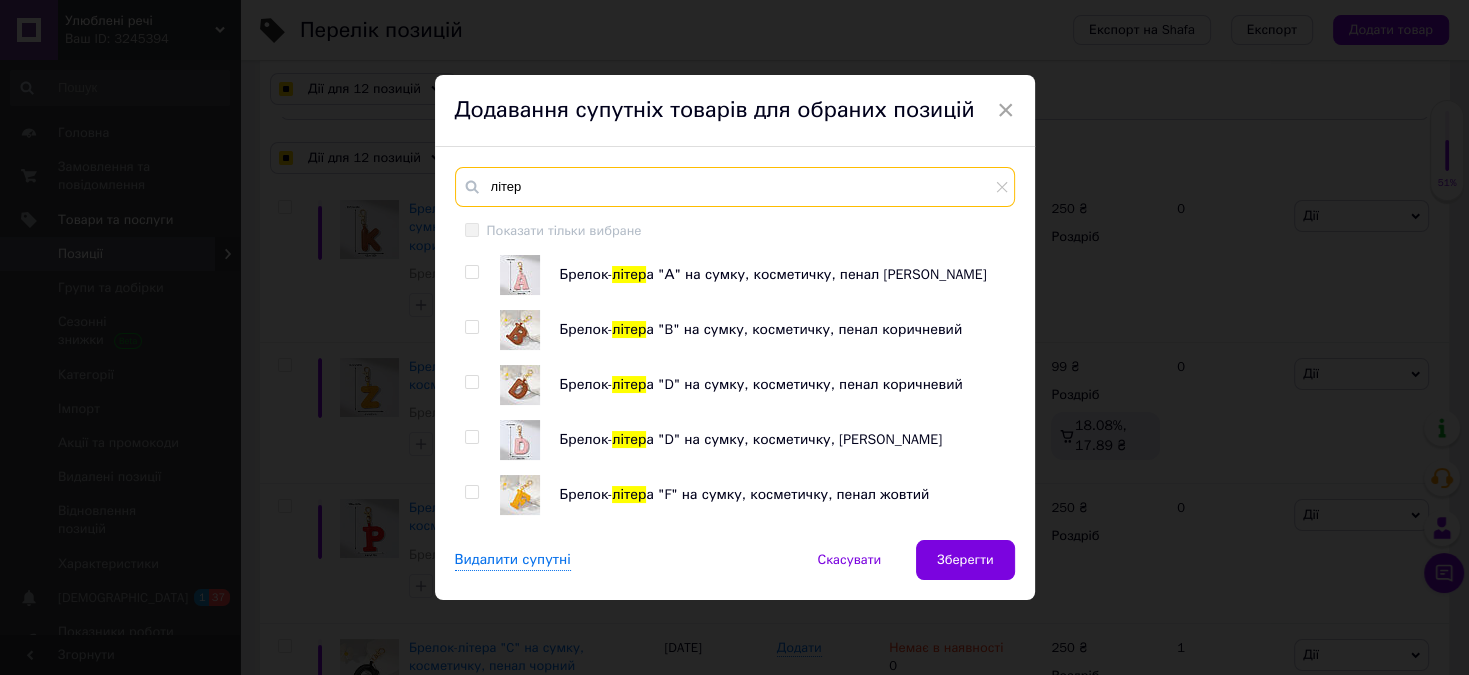 type on "літер" 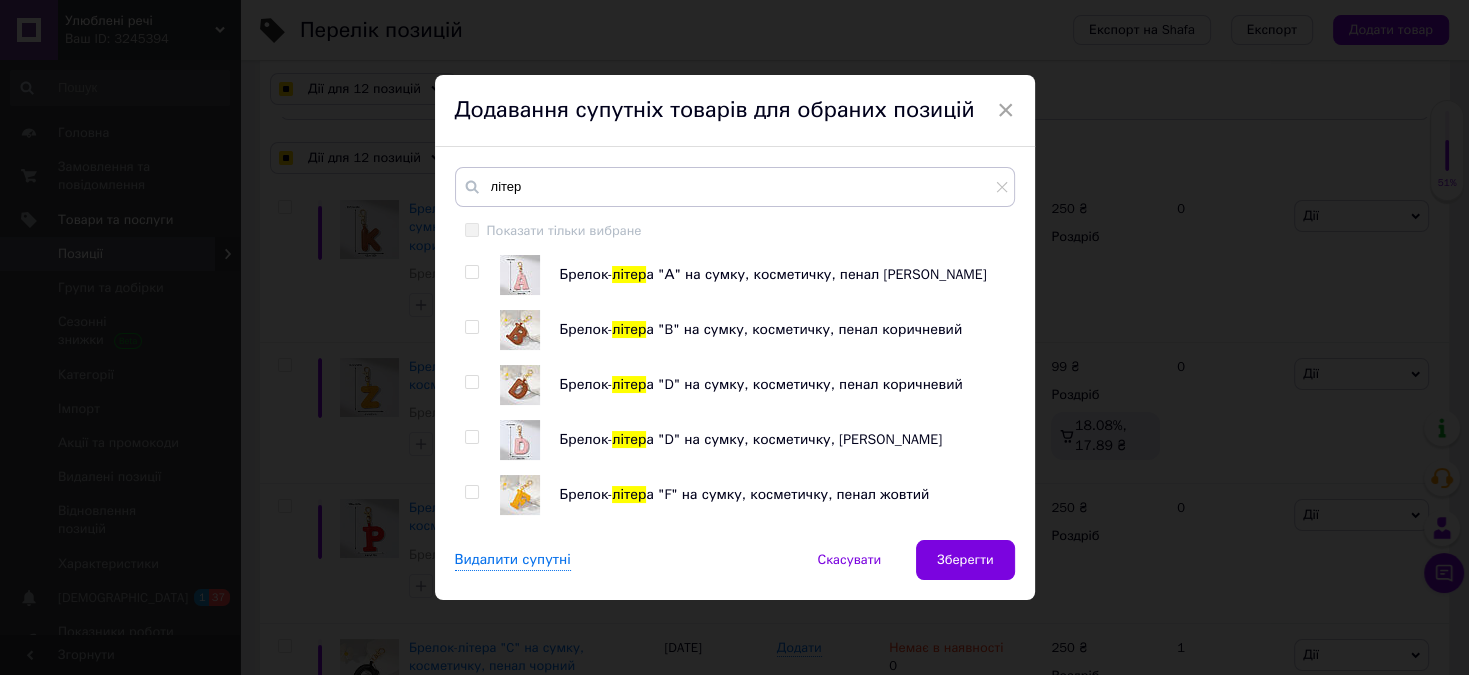 drag, startPoint x: 470, startPoint y: 268, endPoint x: 477, endPoint y: 302, distance: 34.713108 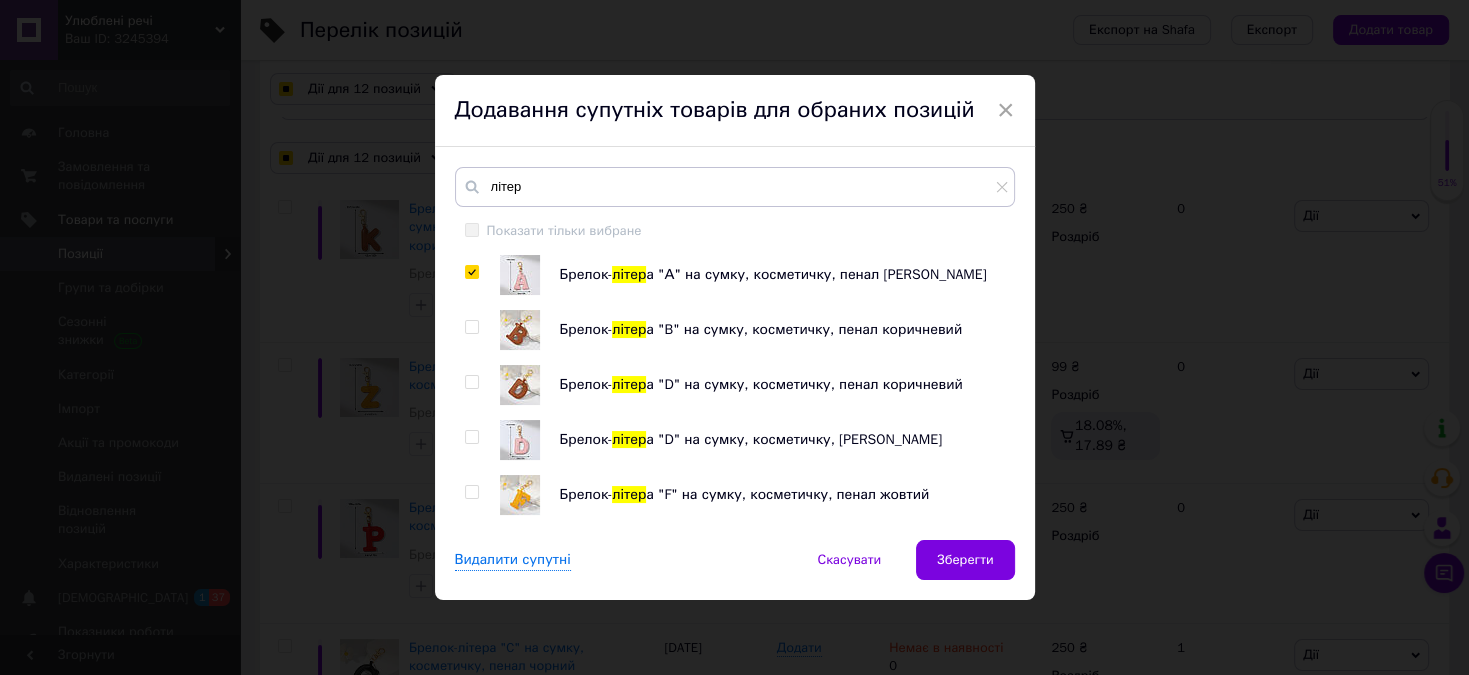 checkbox on "true" 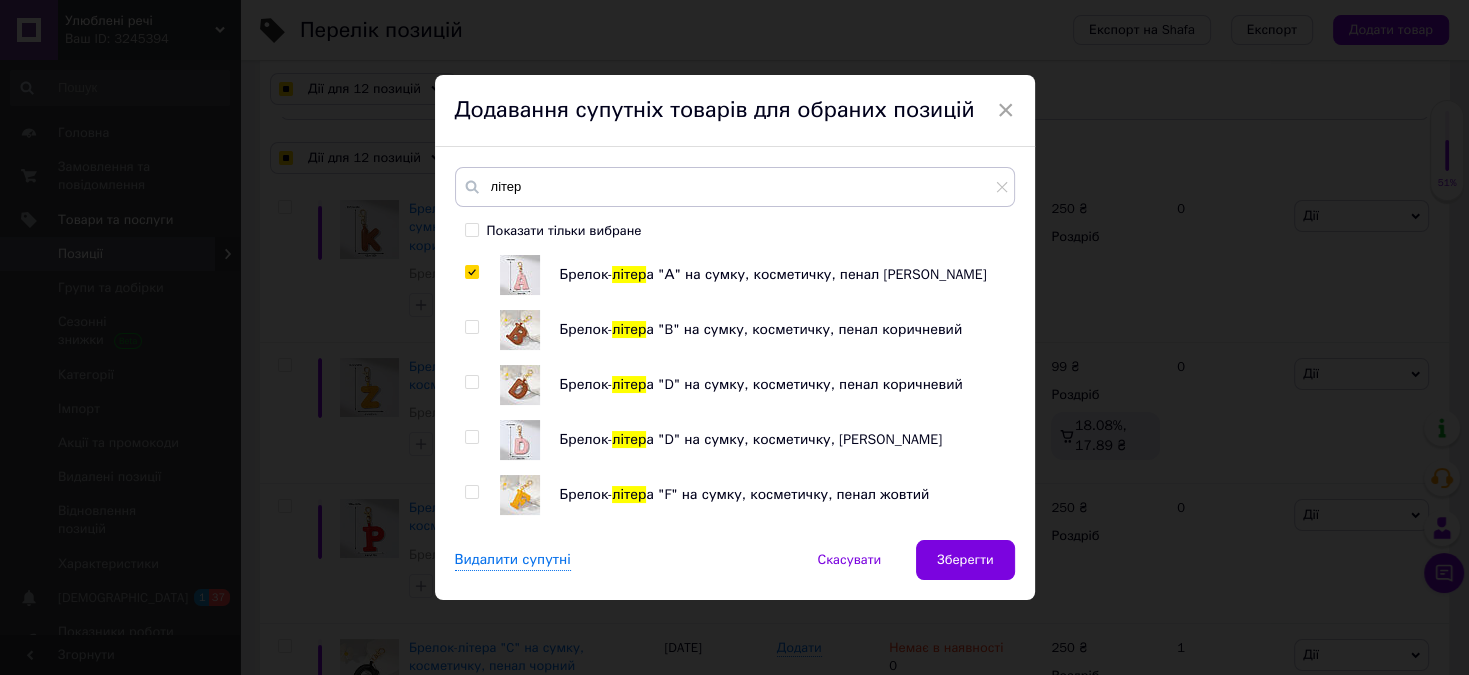 drag, startPoint x: 476, startPoint y: 328, endPoint x: 473, endPoint y: 338, distance: 10.440307 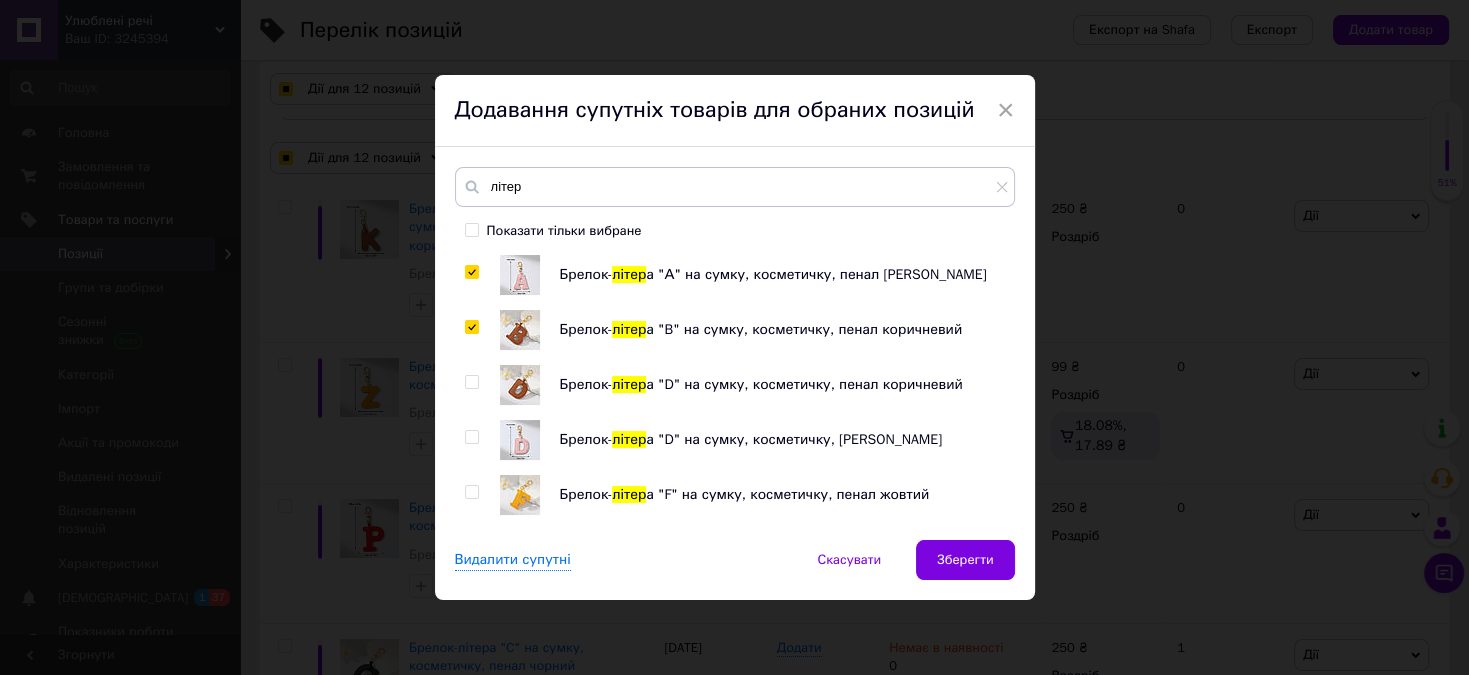 checkbox on "true" 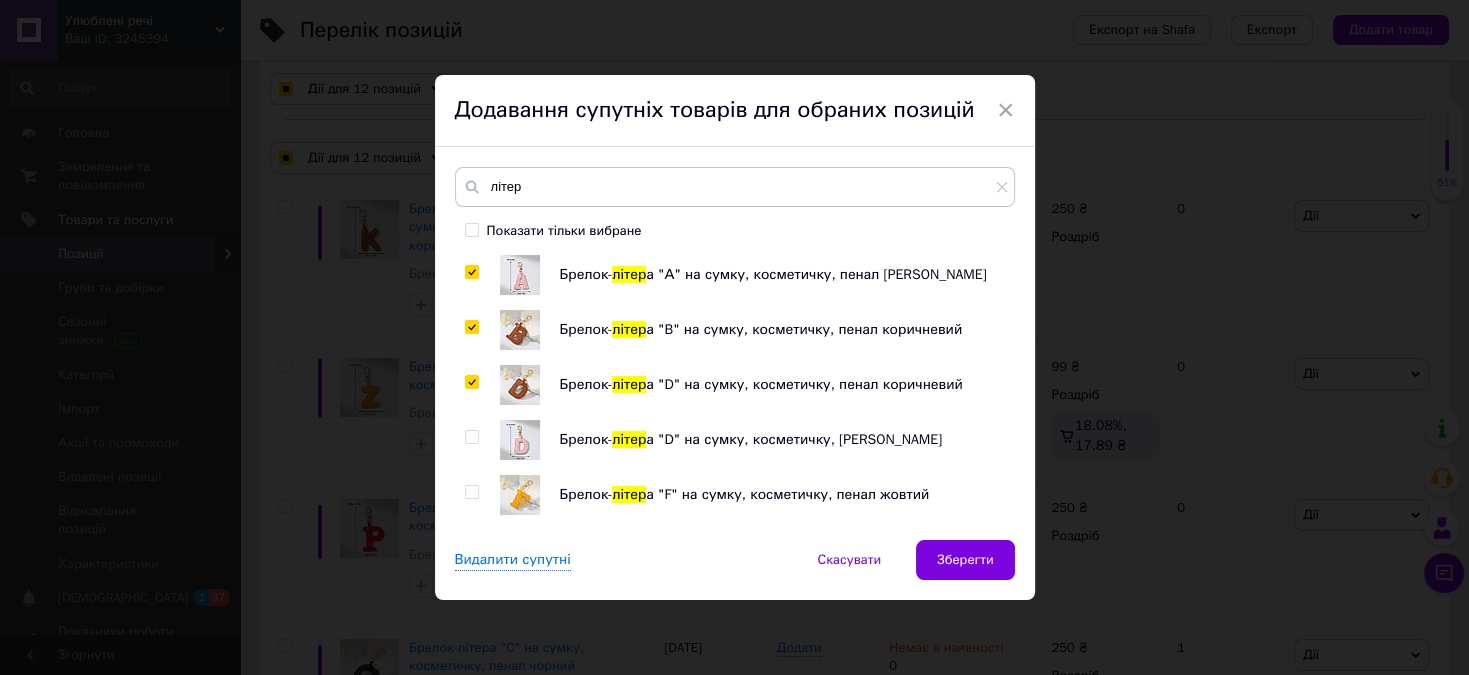 checkbox on "true" 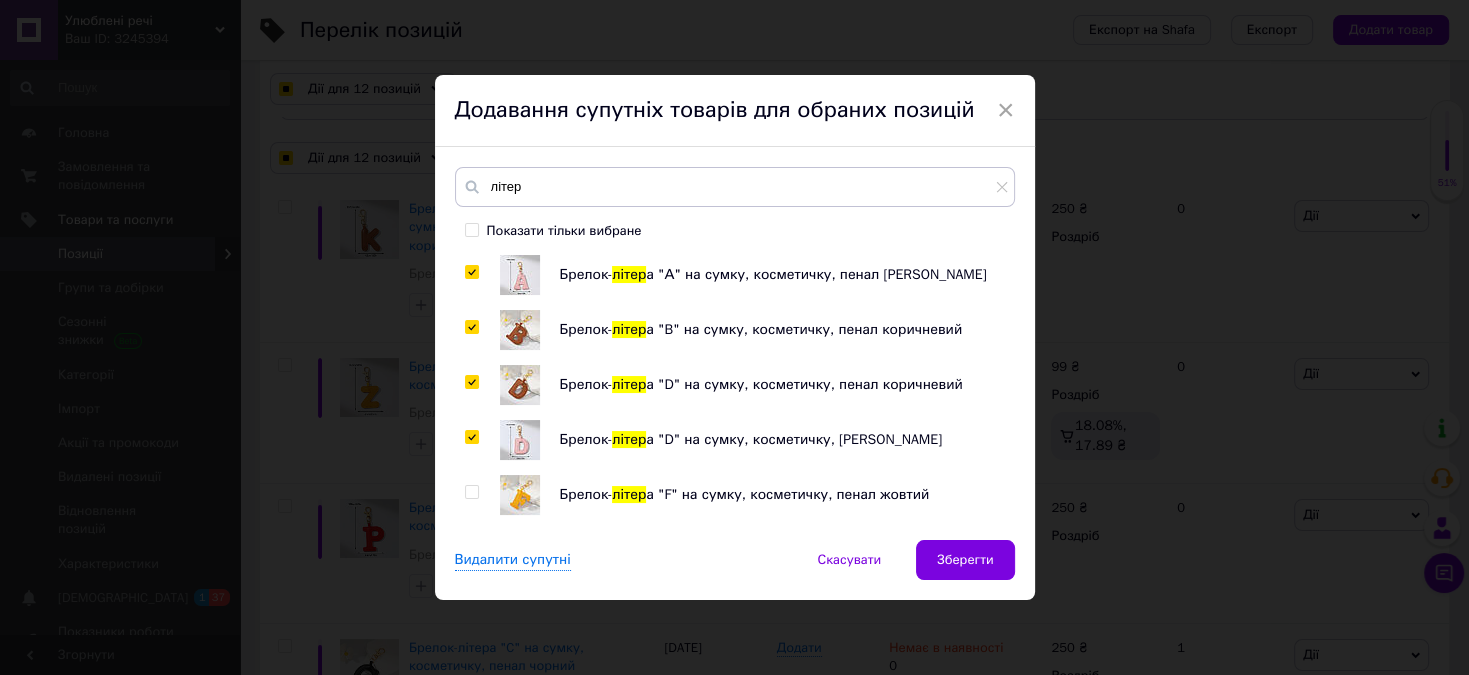 checkbox on "true" 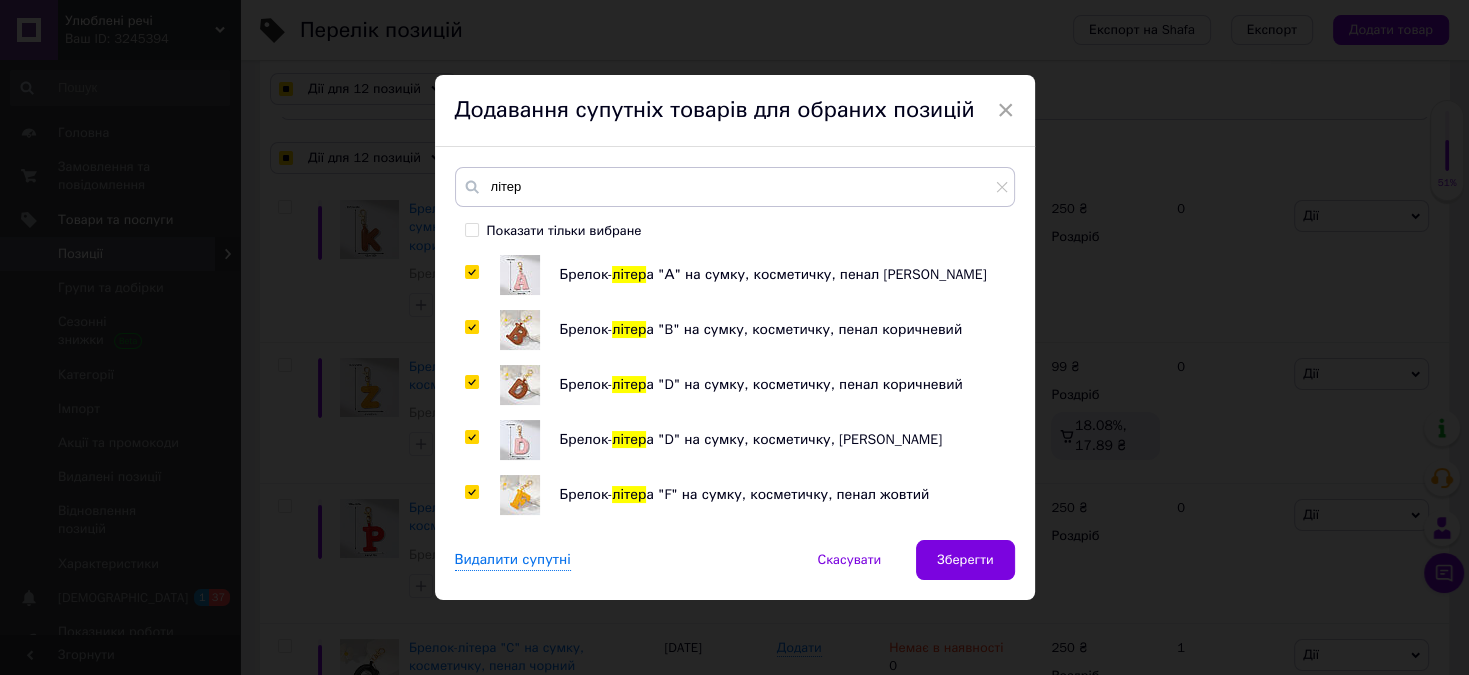 checkbox on "true" 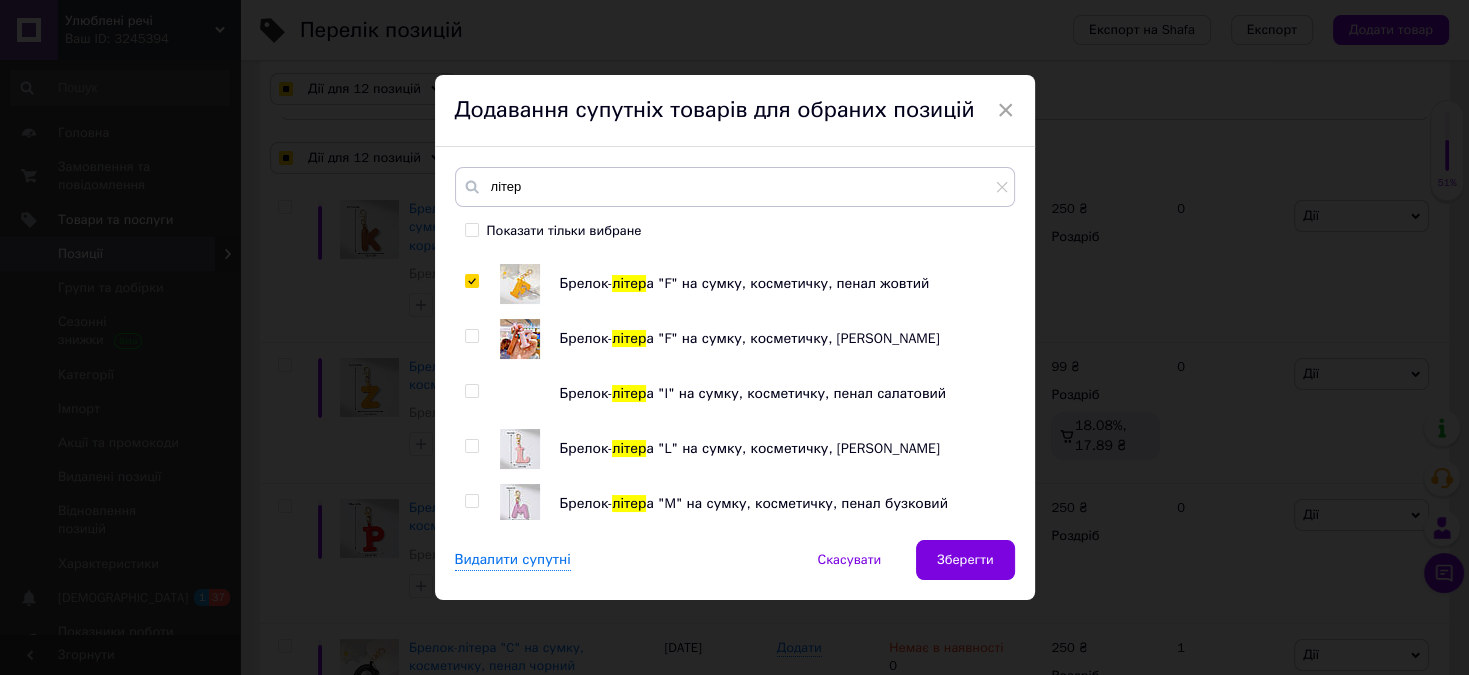 scroll, scrollTop: 221, scrollLeft: 0, axis: vertical 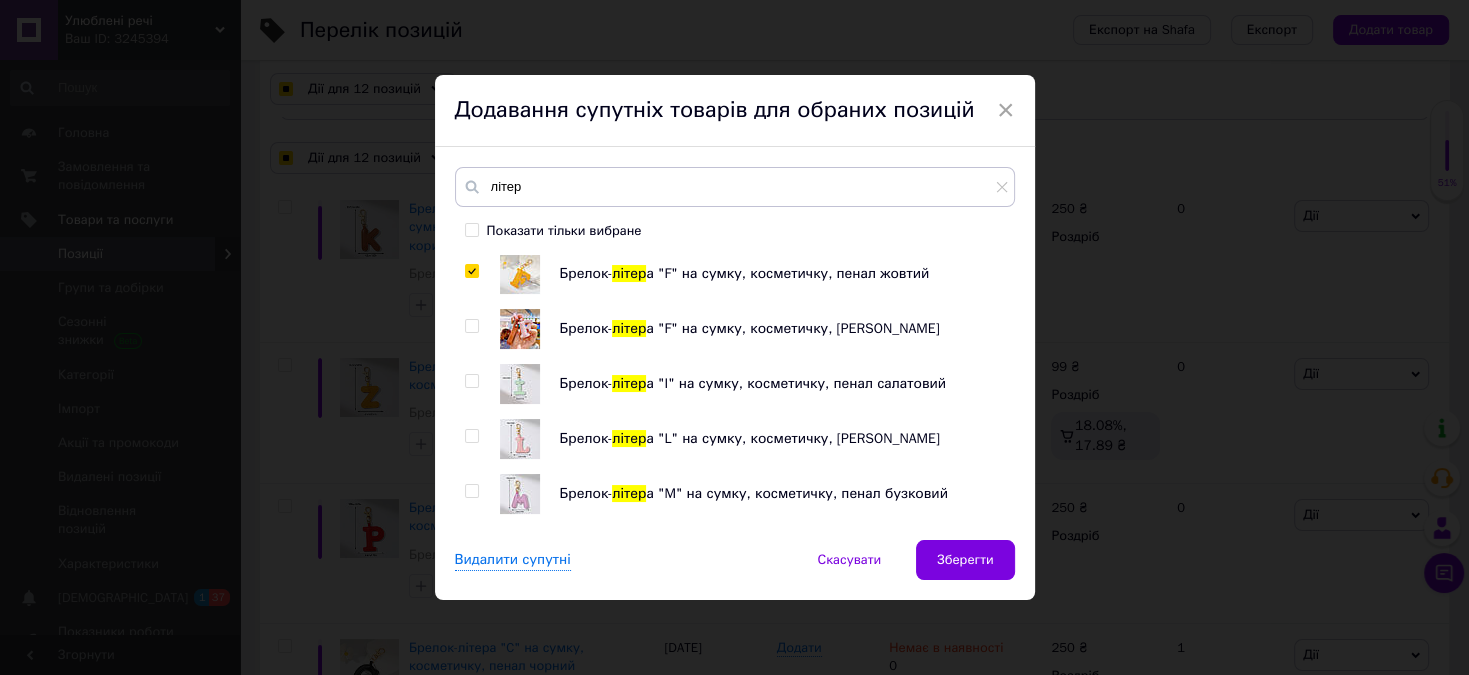 click at bounding box center (471, 326) 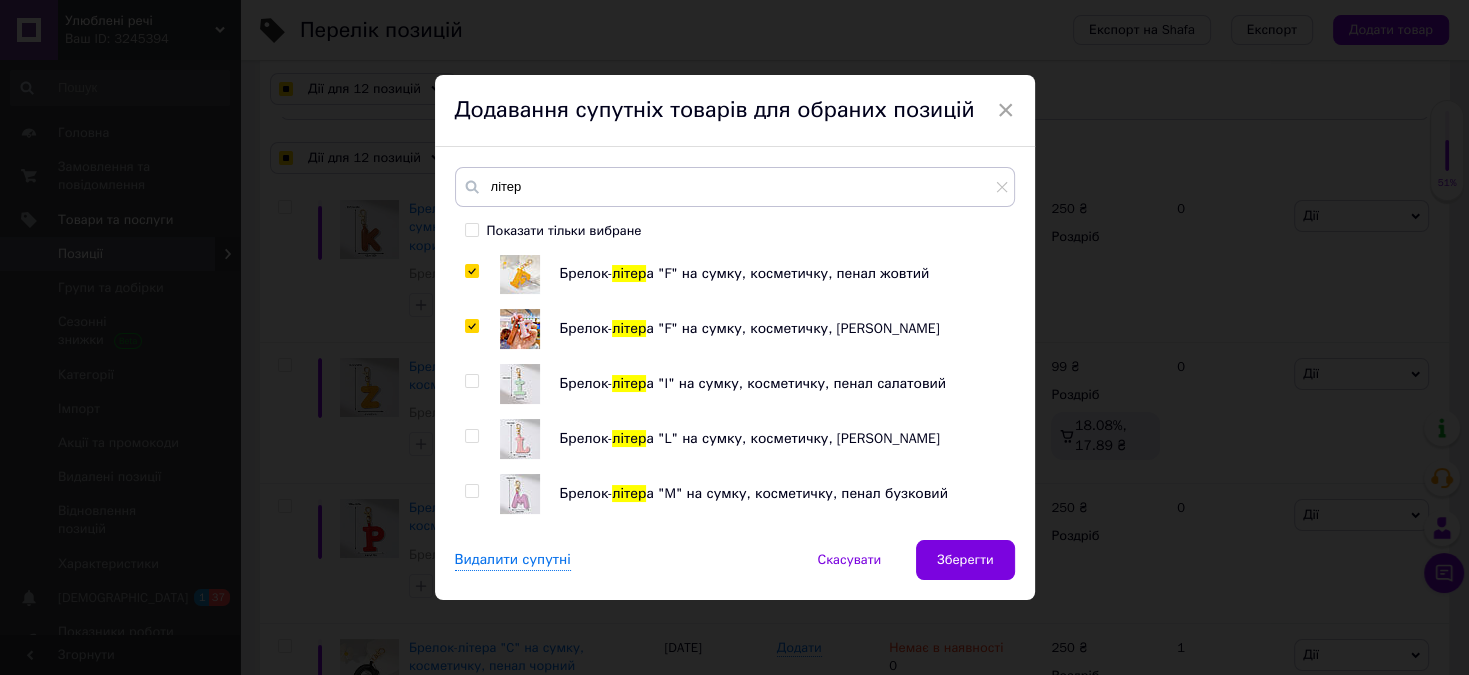 checkbox on "true" 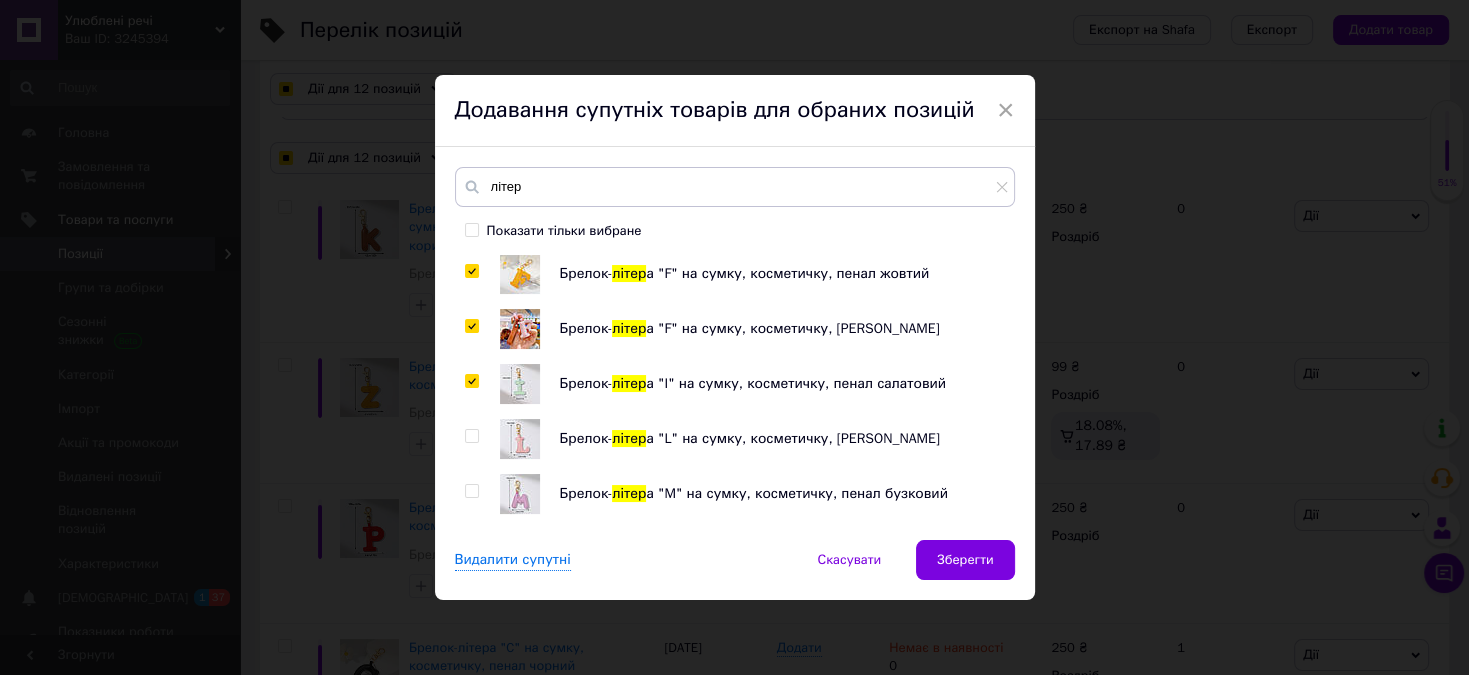 checkbox on "true" 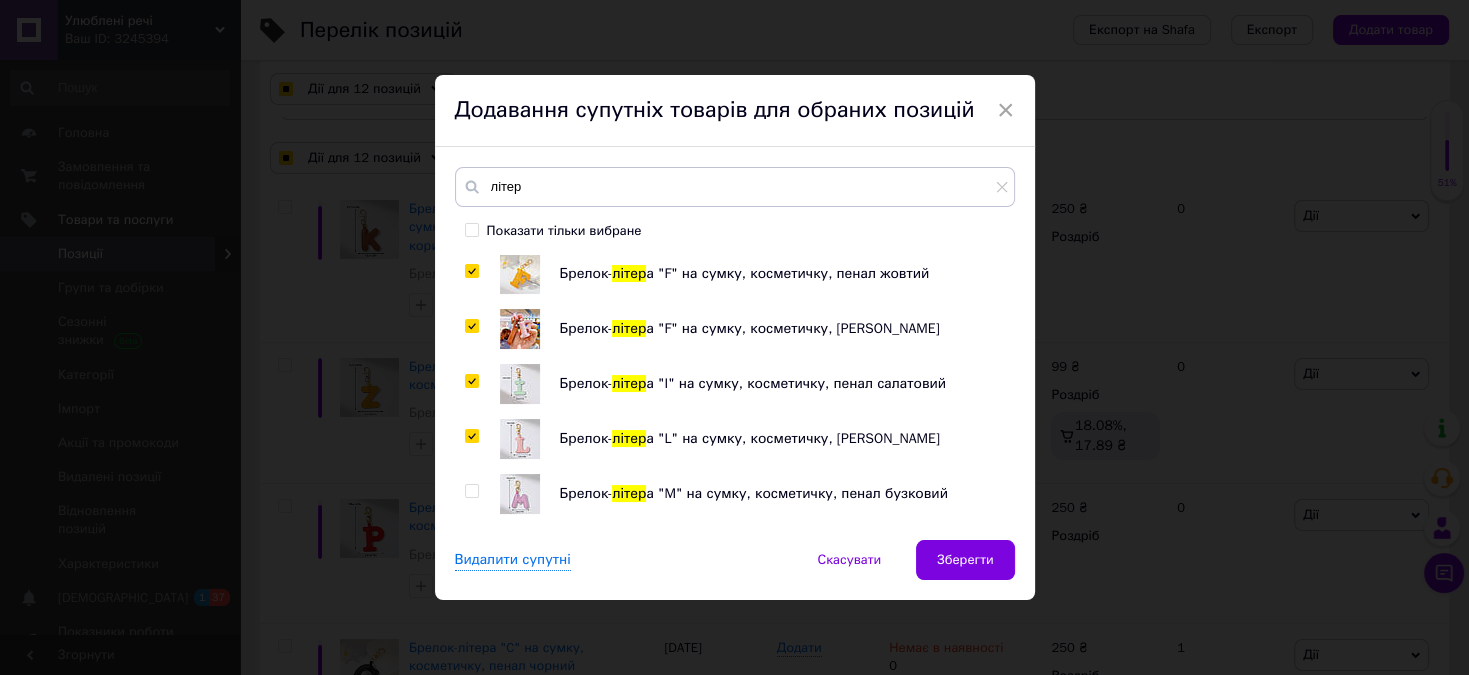 checkbox on "true" 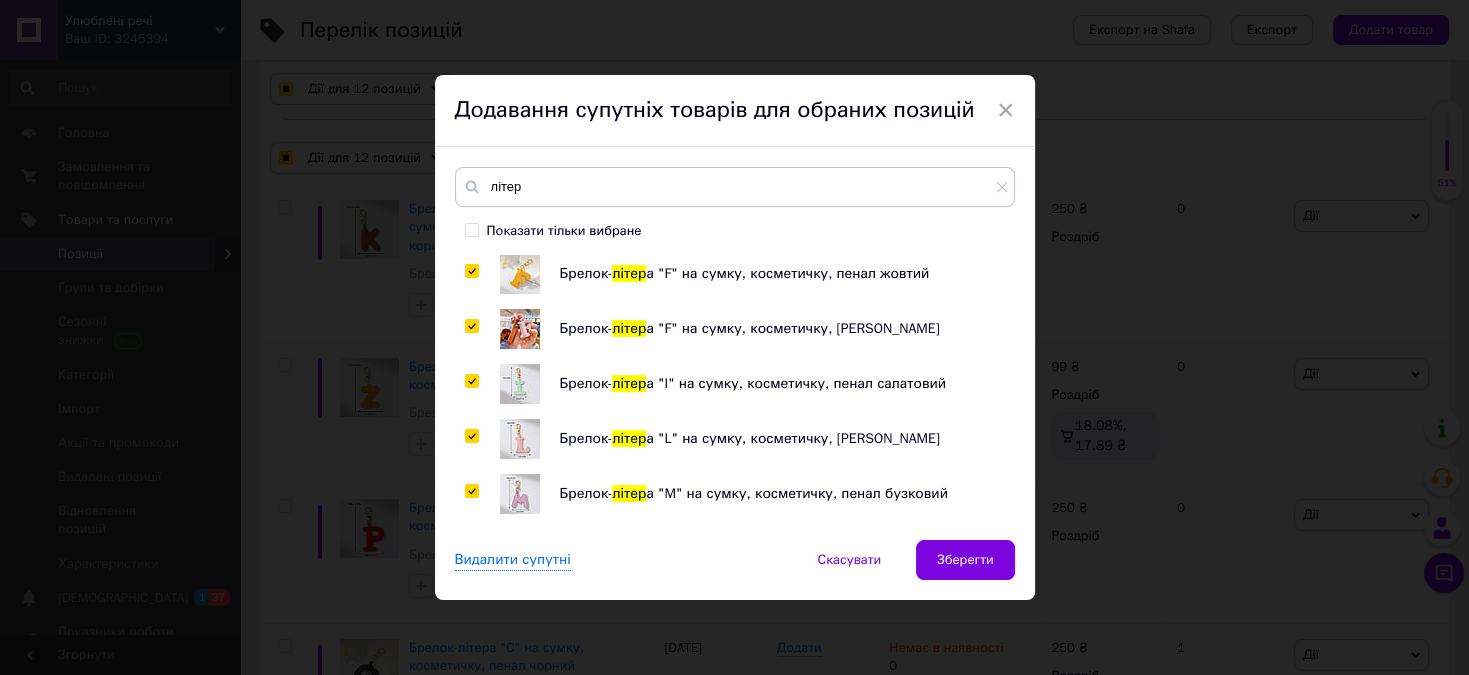 checkbox on "true" 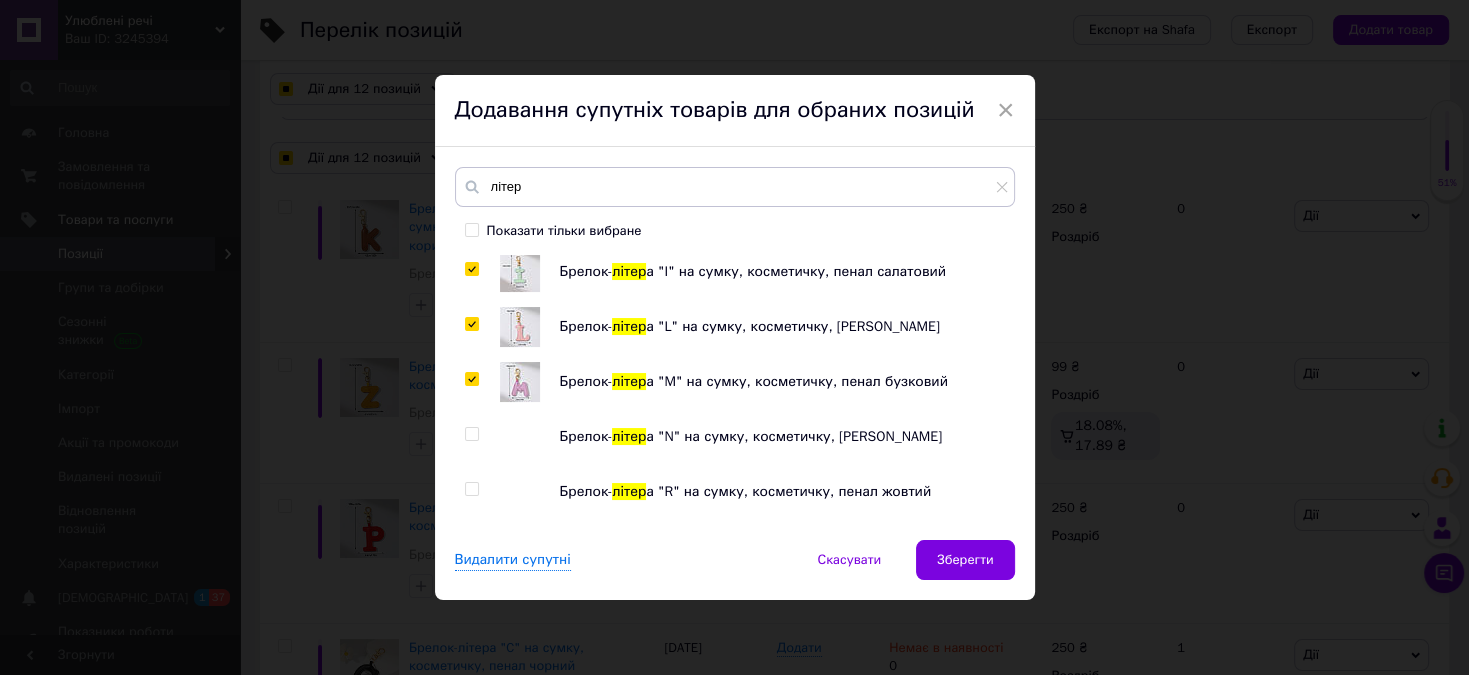 scroll, scrollTop: 435, scrollLeft: 0, axis: vertical 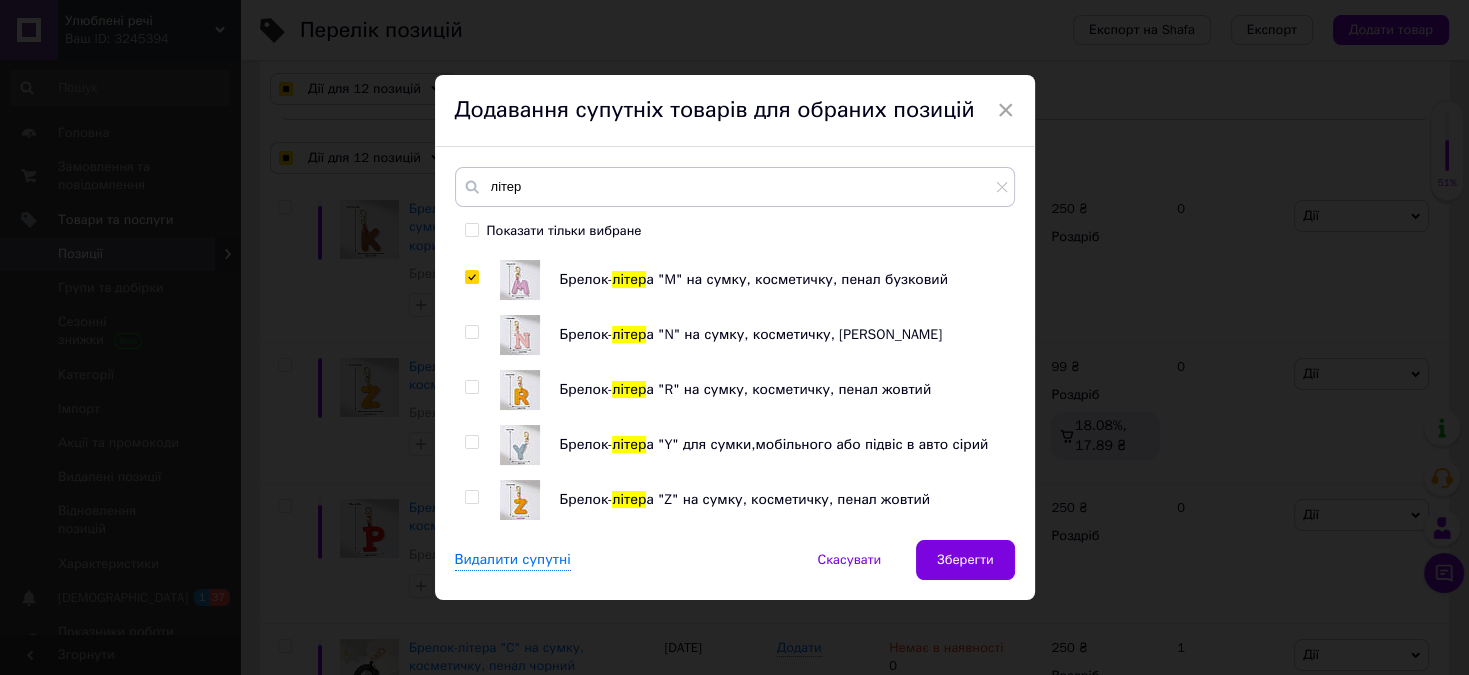 click at bounding box center [471, 332] 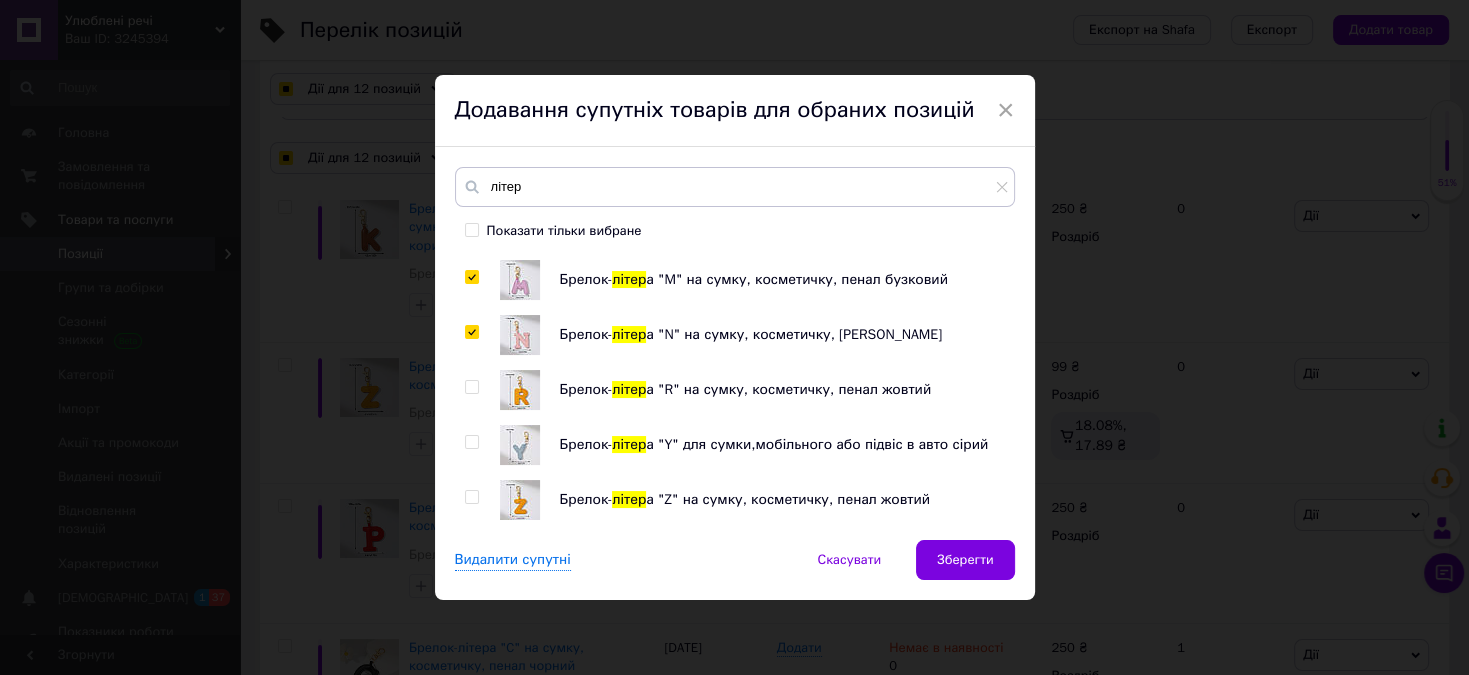 checkbox on "true" 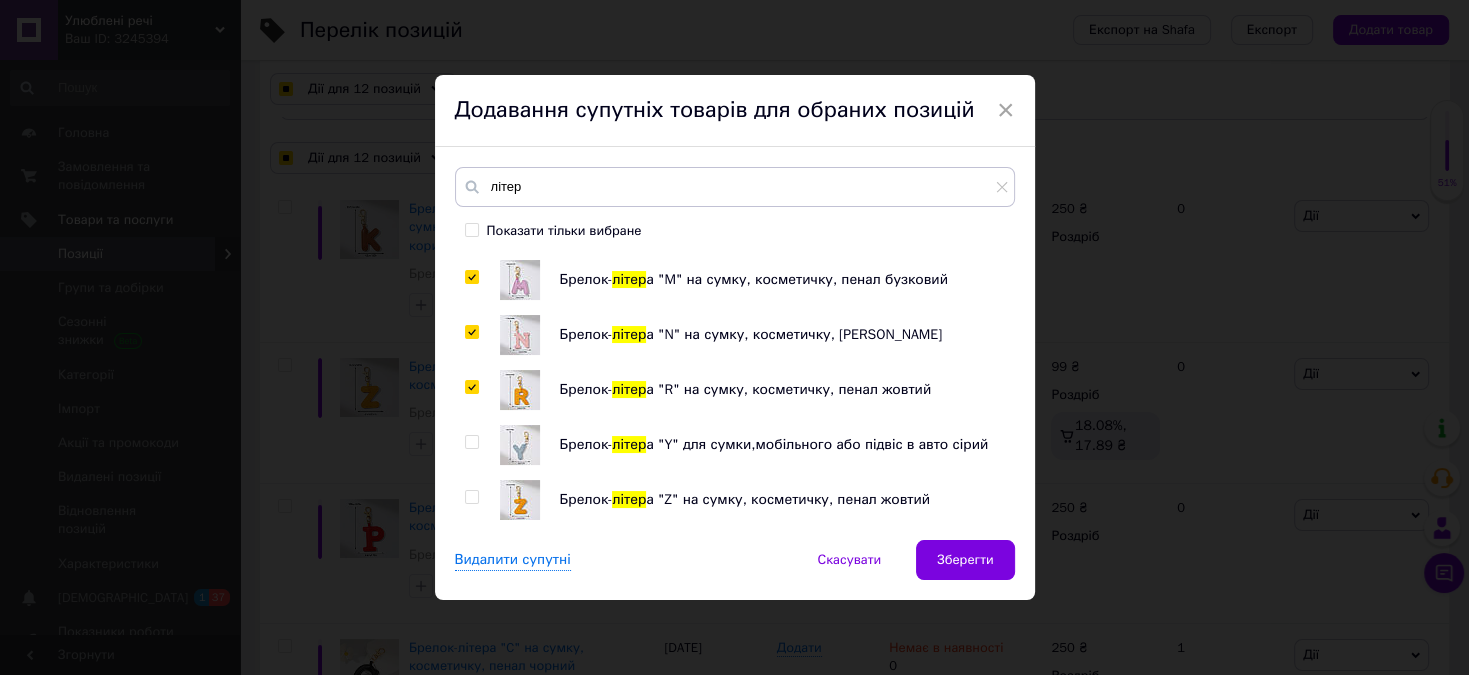checkbox on "true" 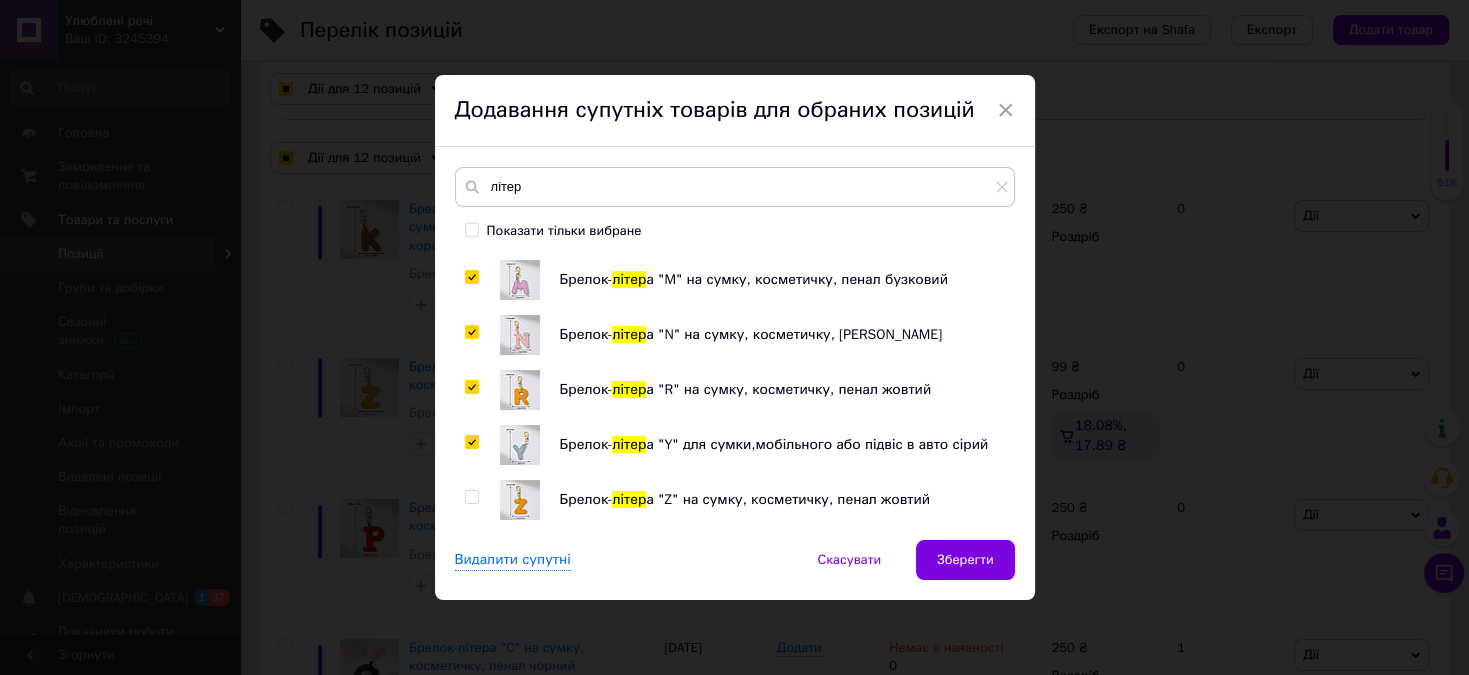 checkbox on "true" 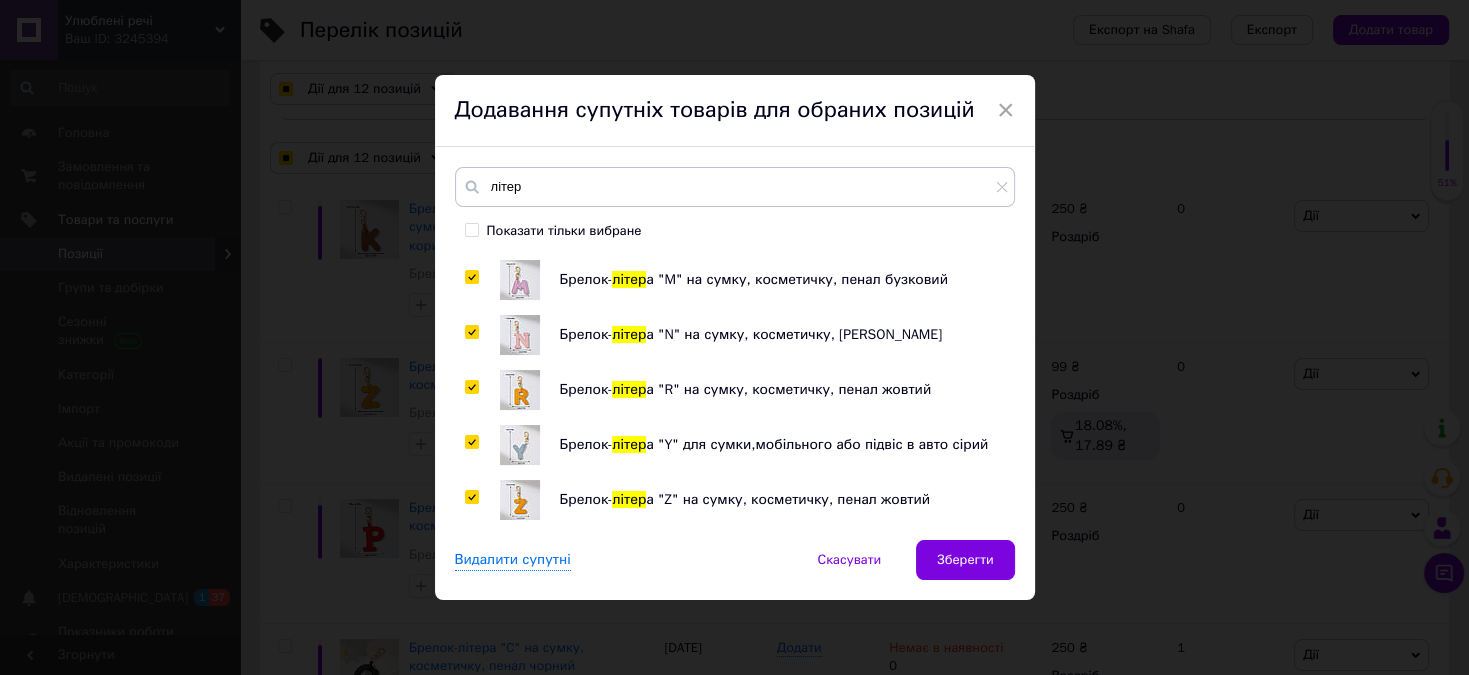 checkbox on "true" 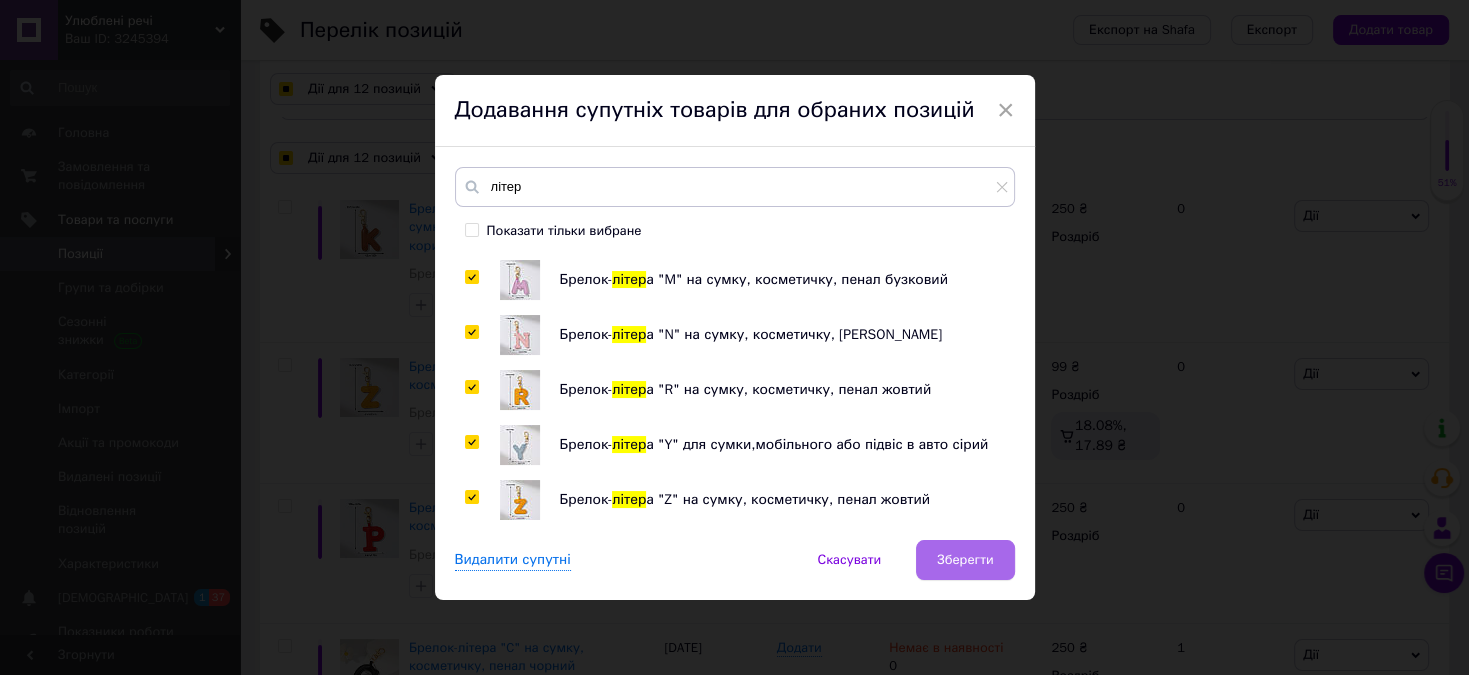 click on "Зберегти" at bounding box center (965, 560) 